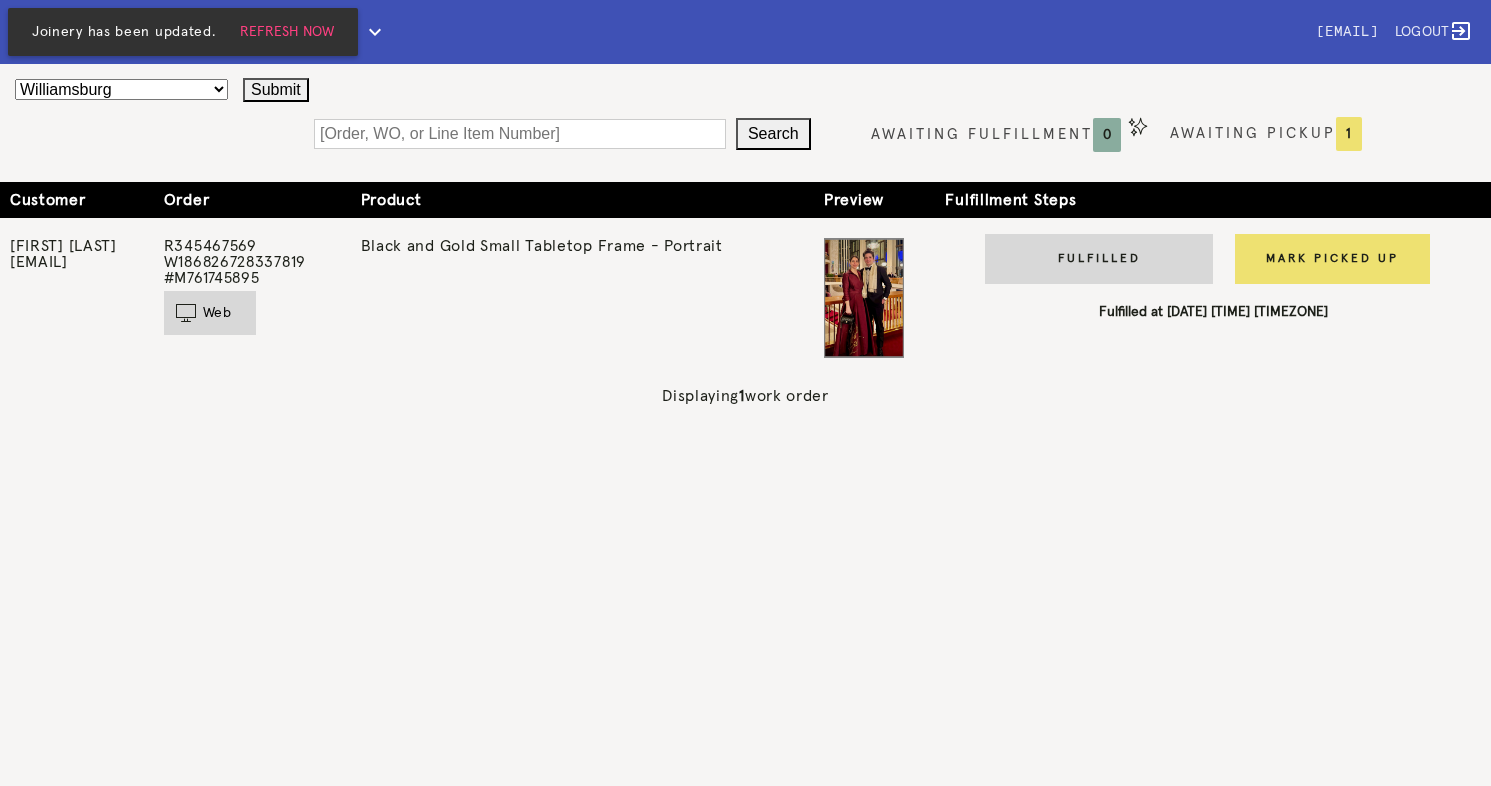 scroll, scrollTop: 0, scrollLeft: 0, axis: both 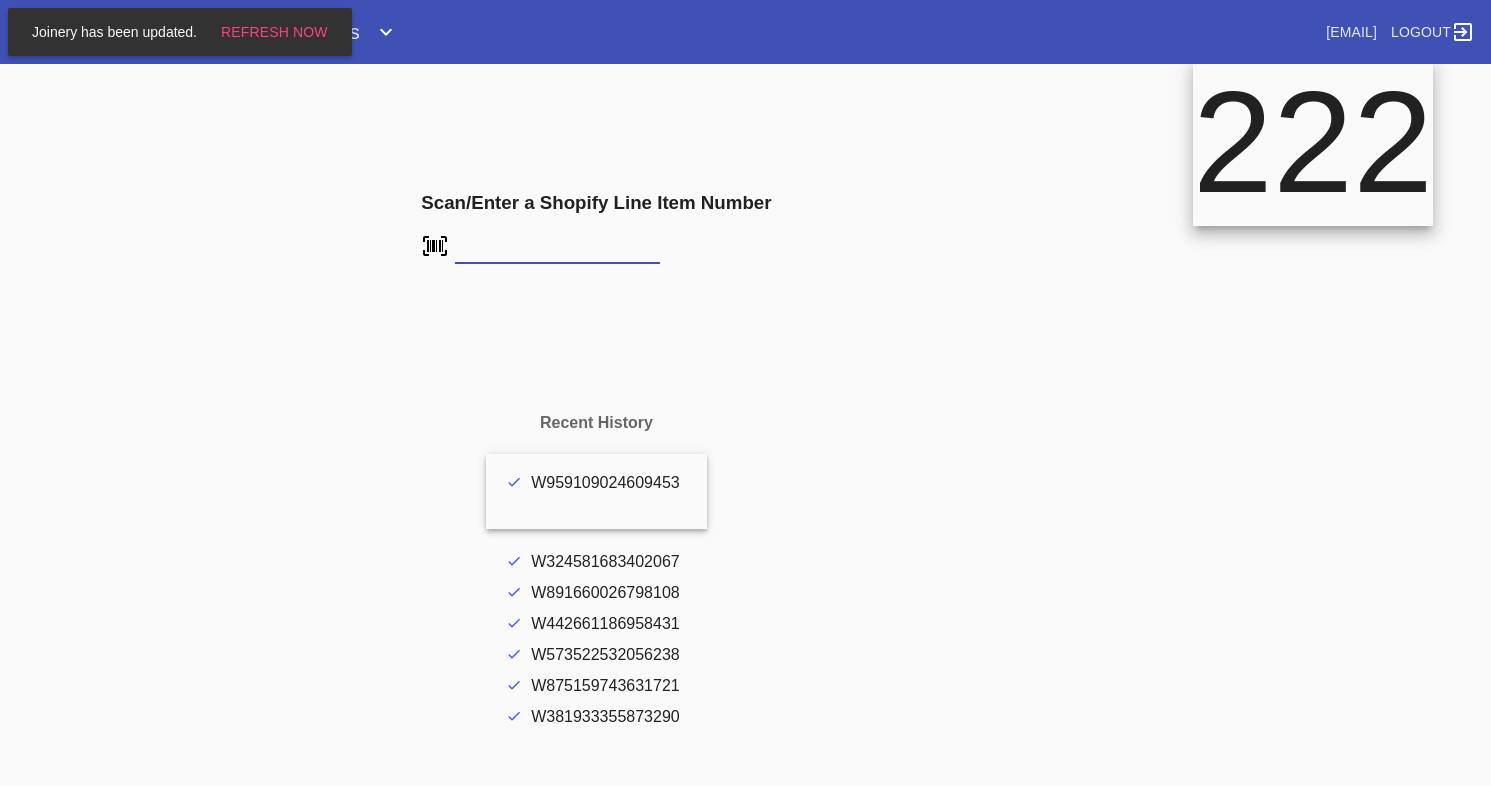 type on "FS-740789641" 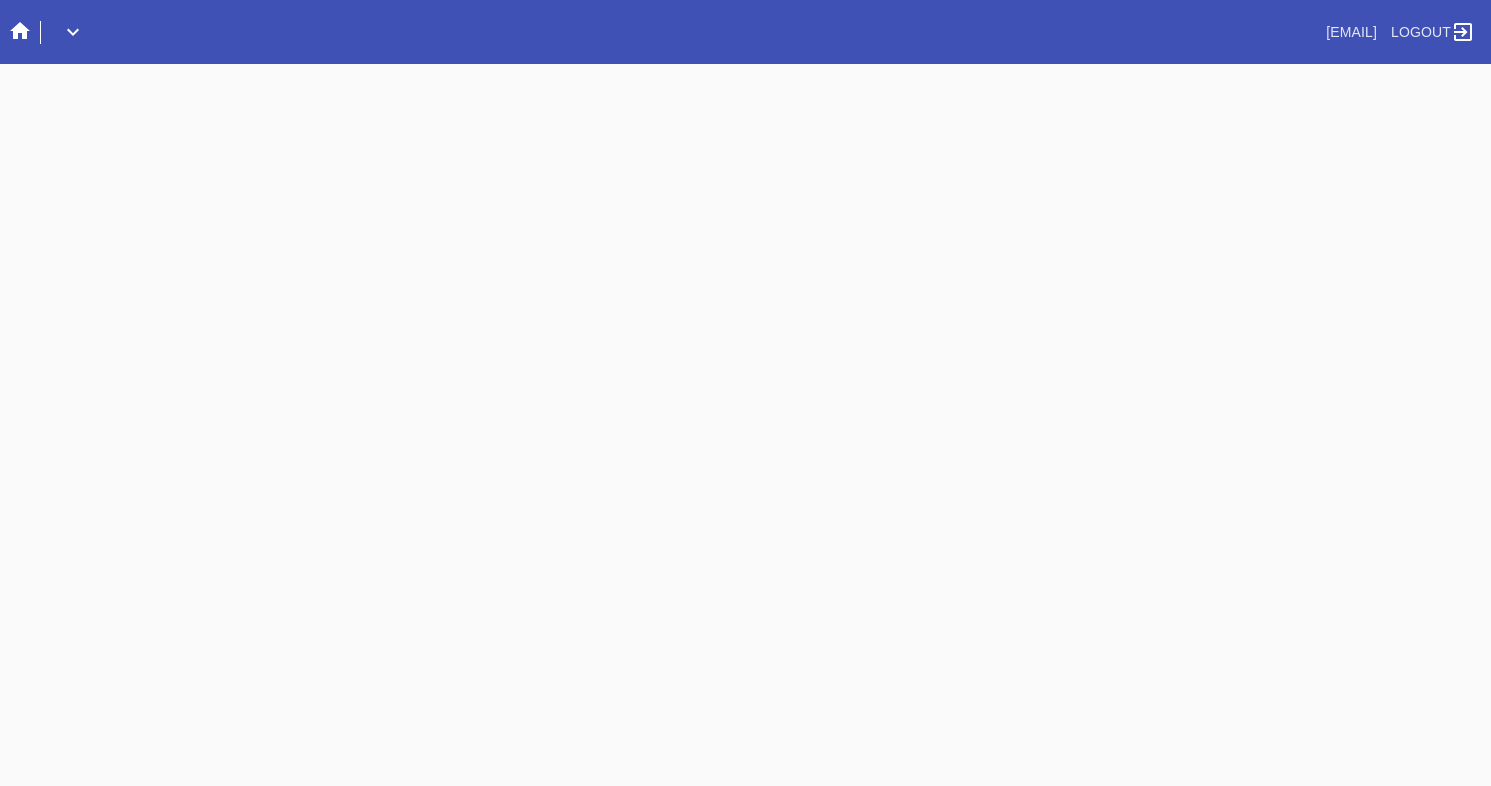 scroll, scrollTop: 0, scrollLeft: 0, axis: both 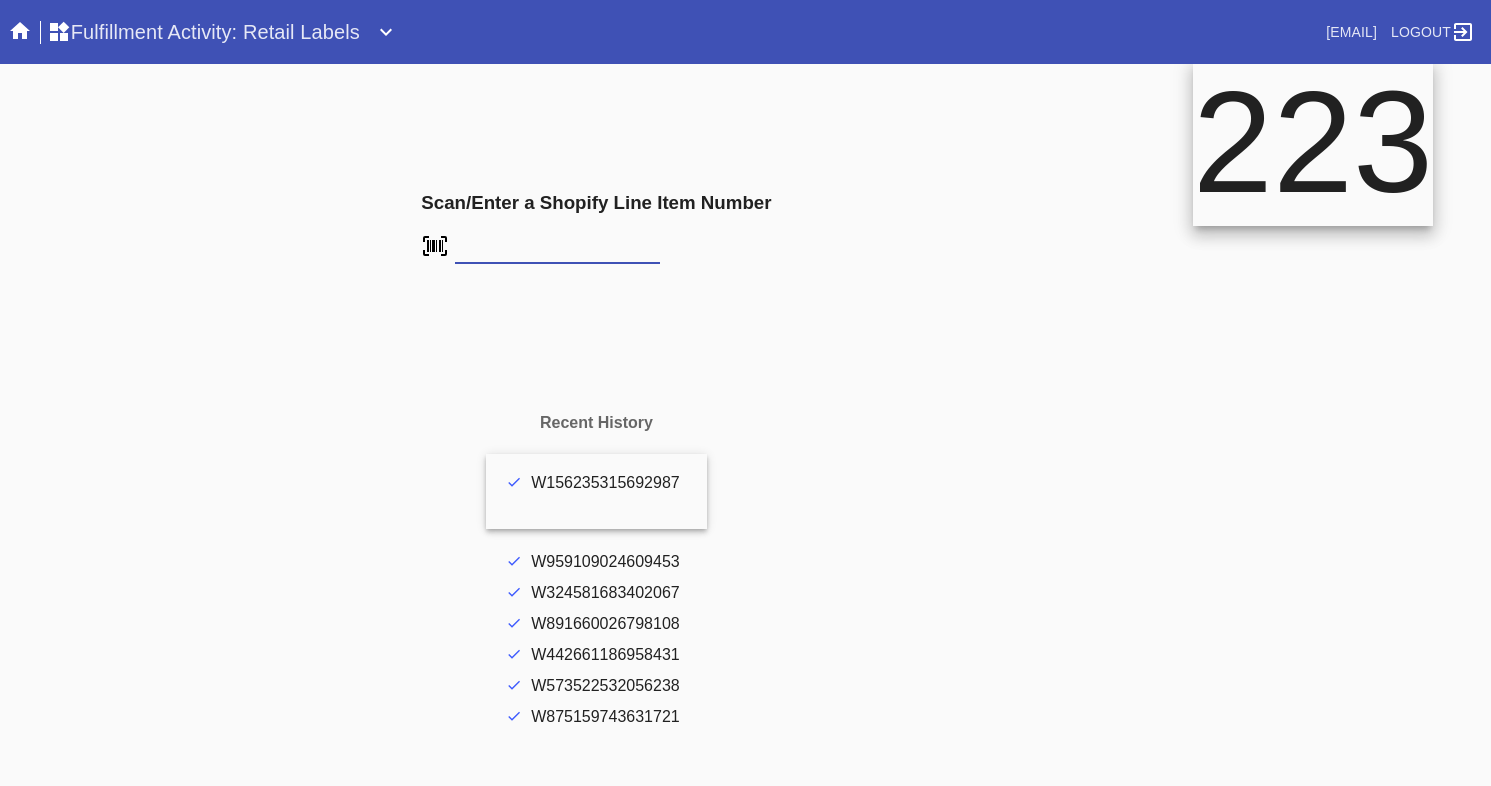 type on "FS-411131116" 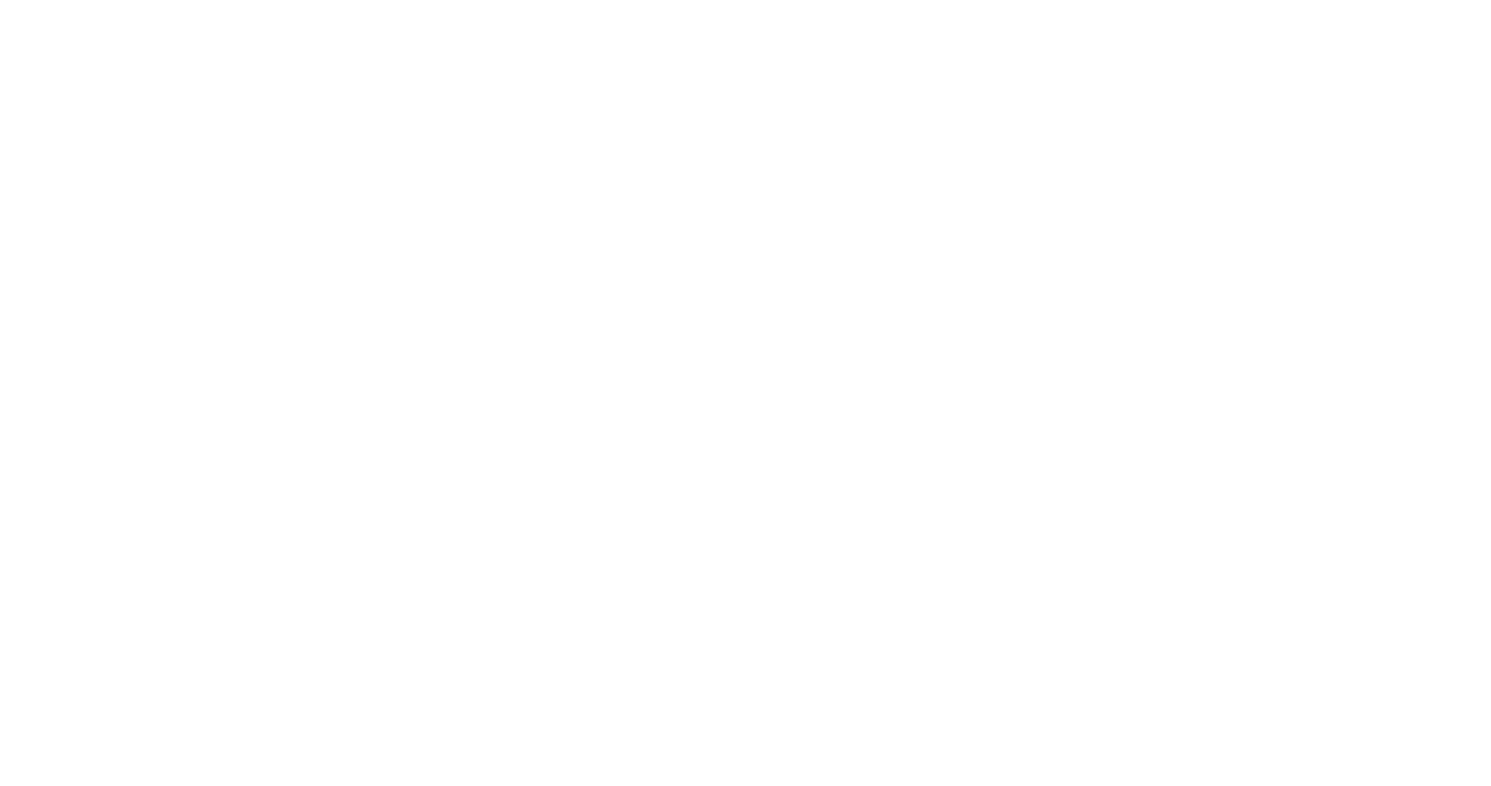 scroll, scrollTop: 0, scrollLeft: 0, axis: both 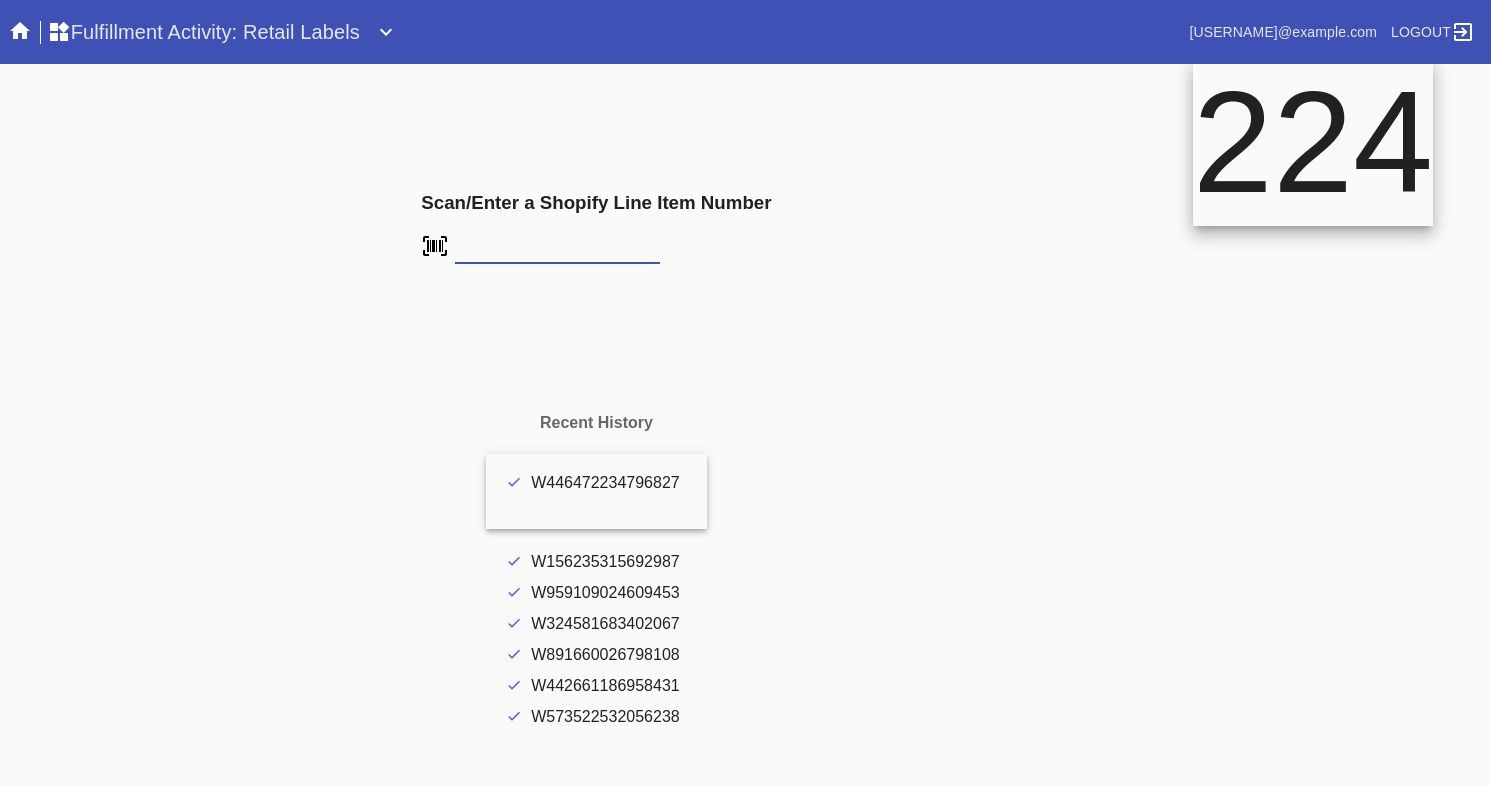 type on "FS-411131116" 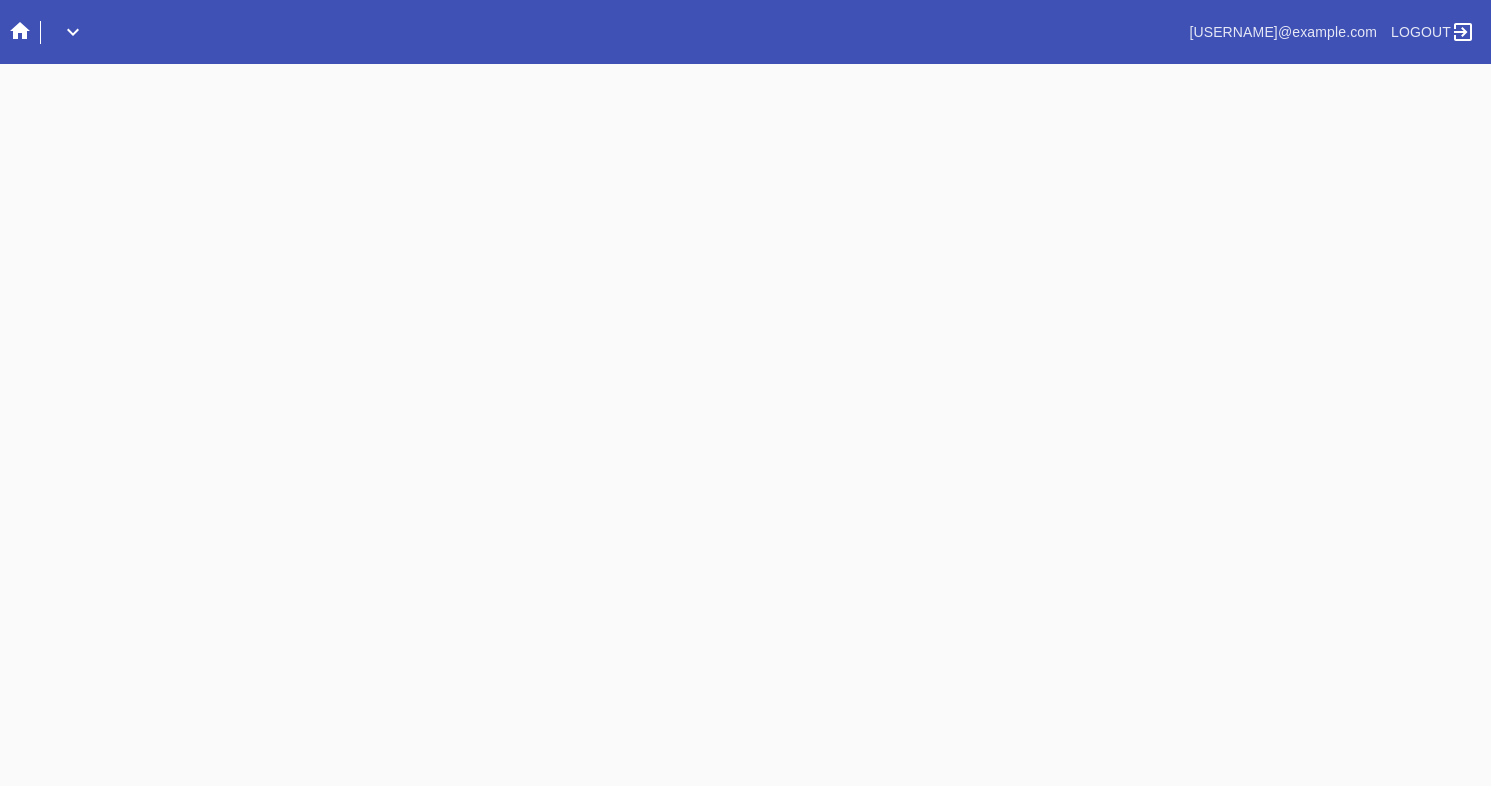 scroll, scrollTop: 0, scrollLeft: 0, axis: both 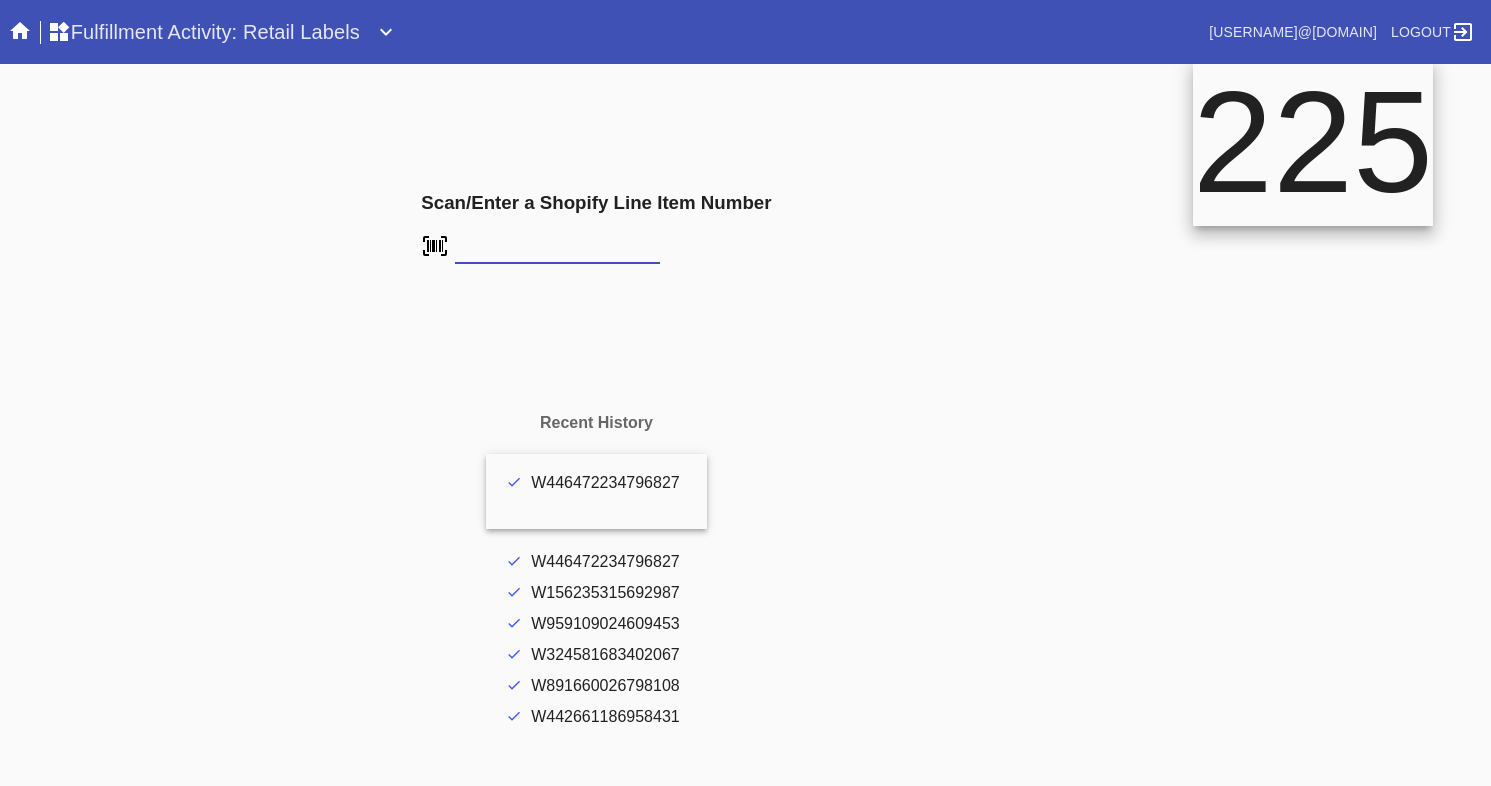 type on "FS-608254866" 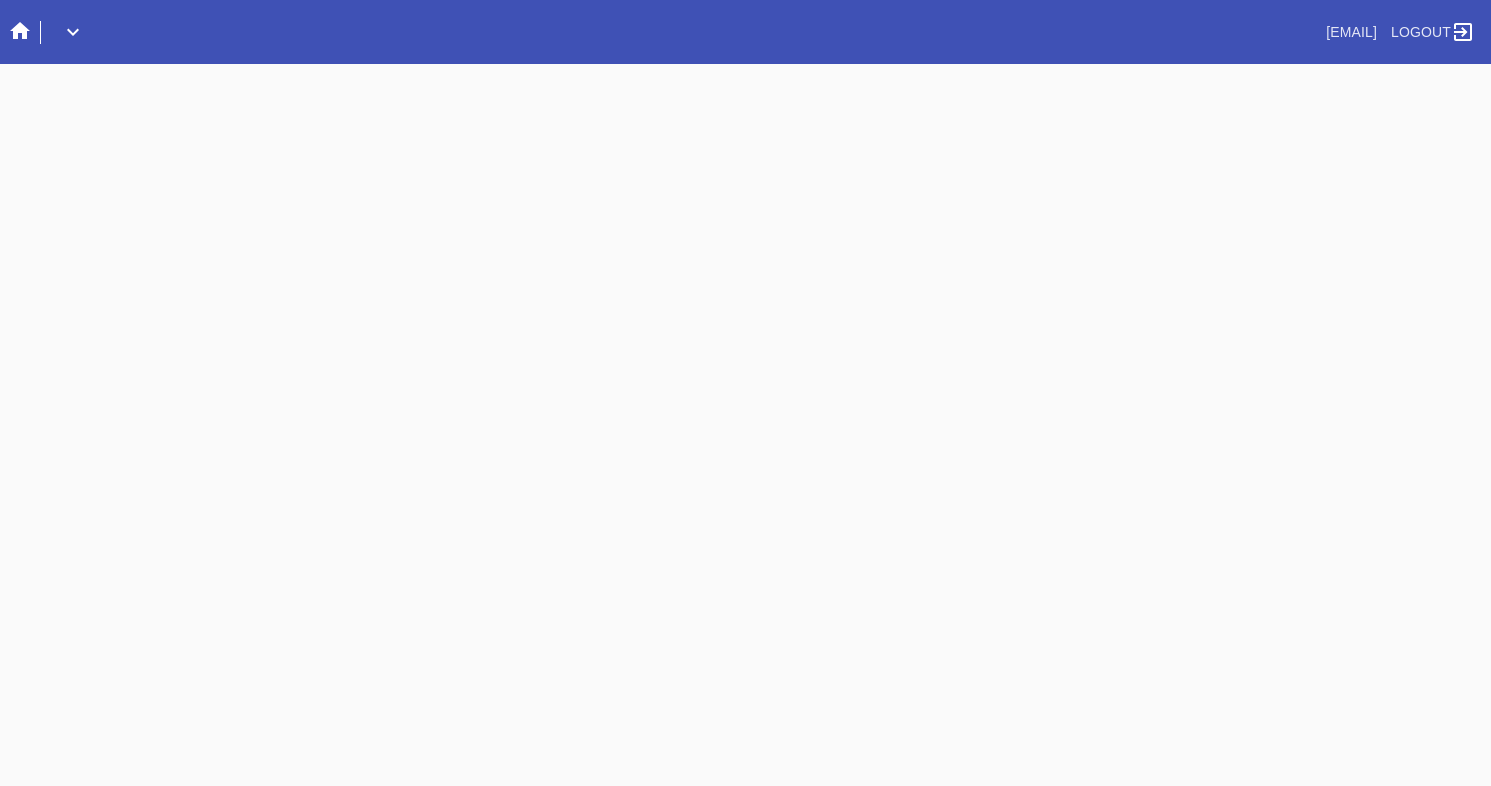 scroll, scrollTop: 0, scrollLeft: 0, axis: both 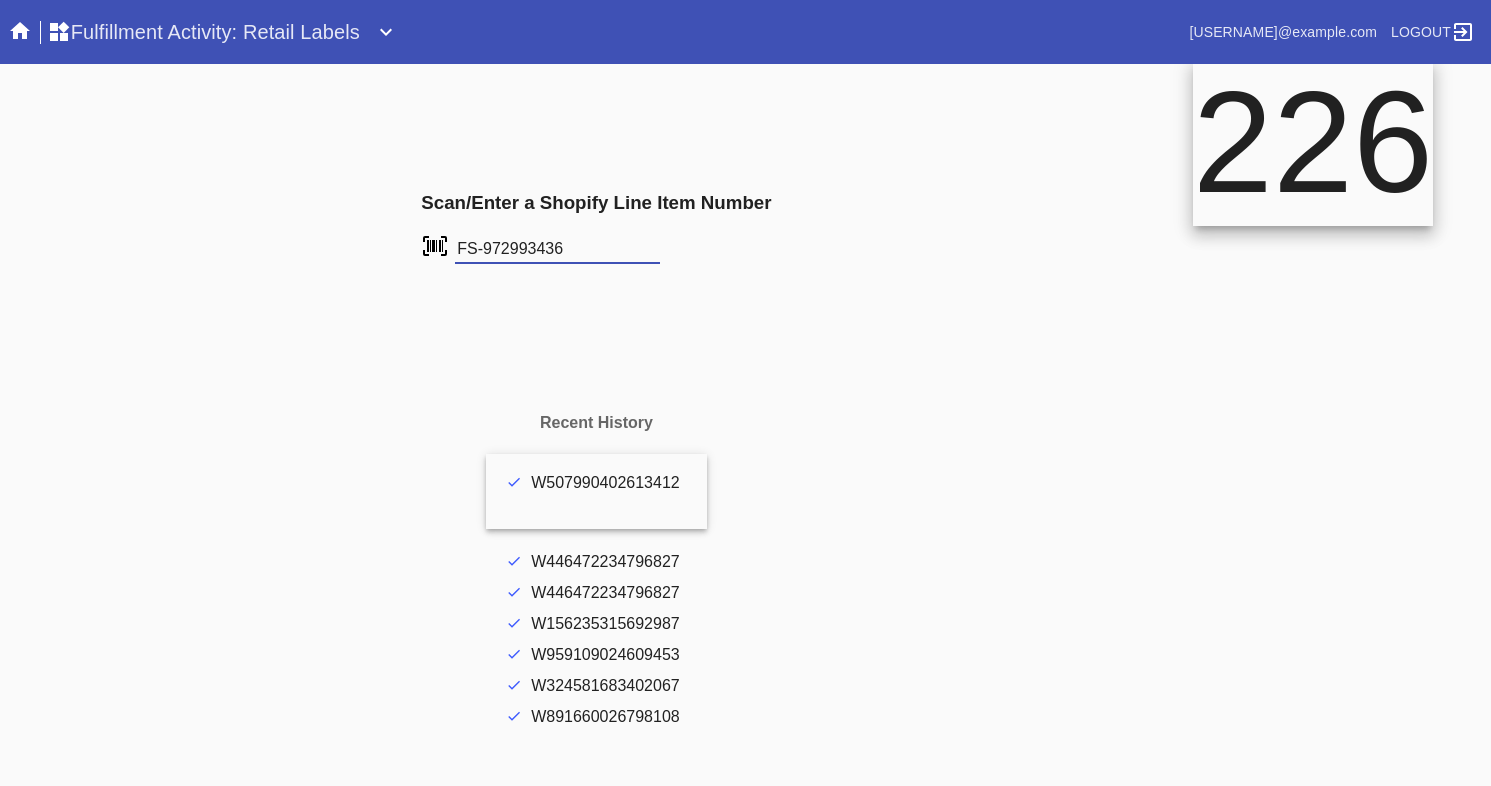 type on "FS-972993436" 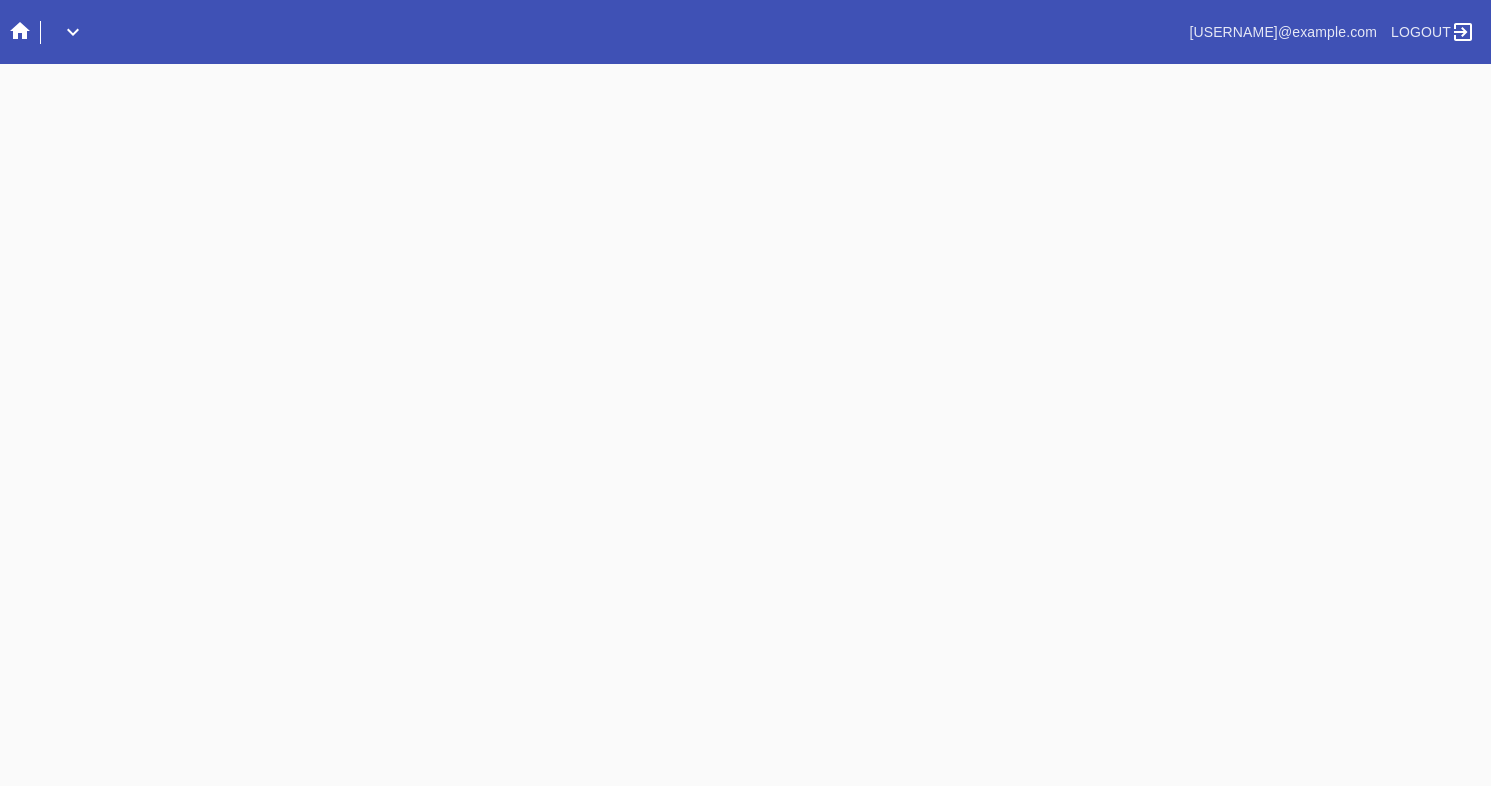 scroll, scrollTop: 0, scrollLeft: 0, axis: both 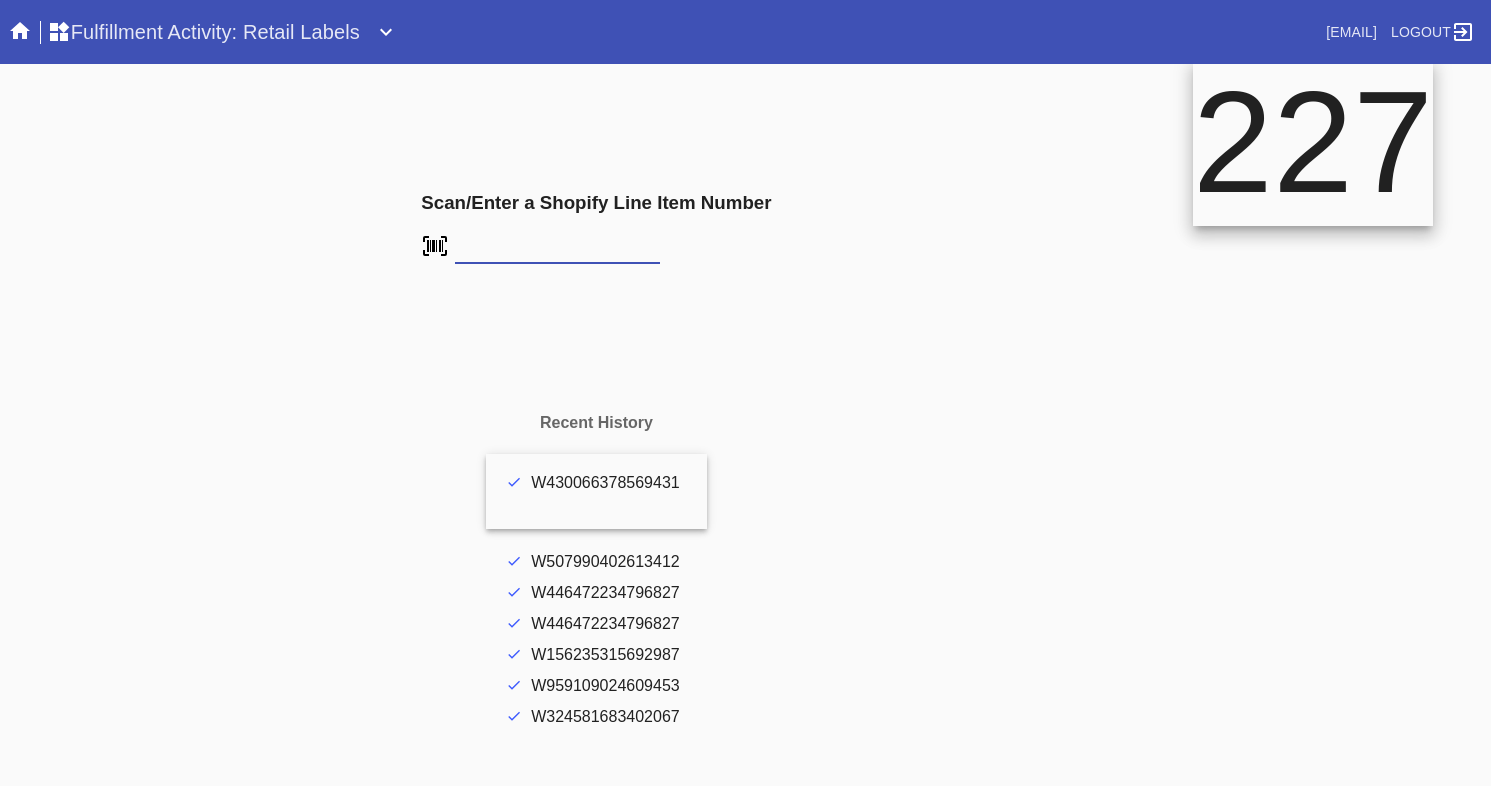 type on "FS-385609252" 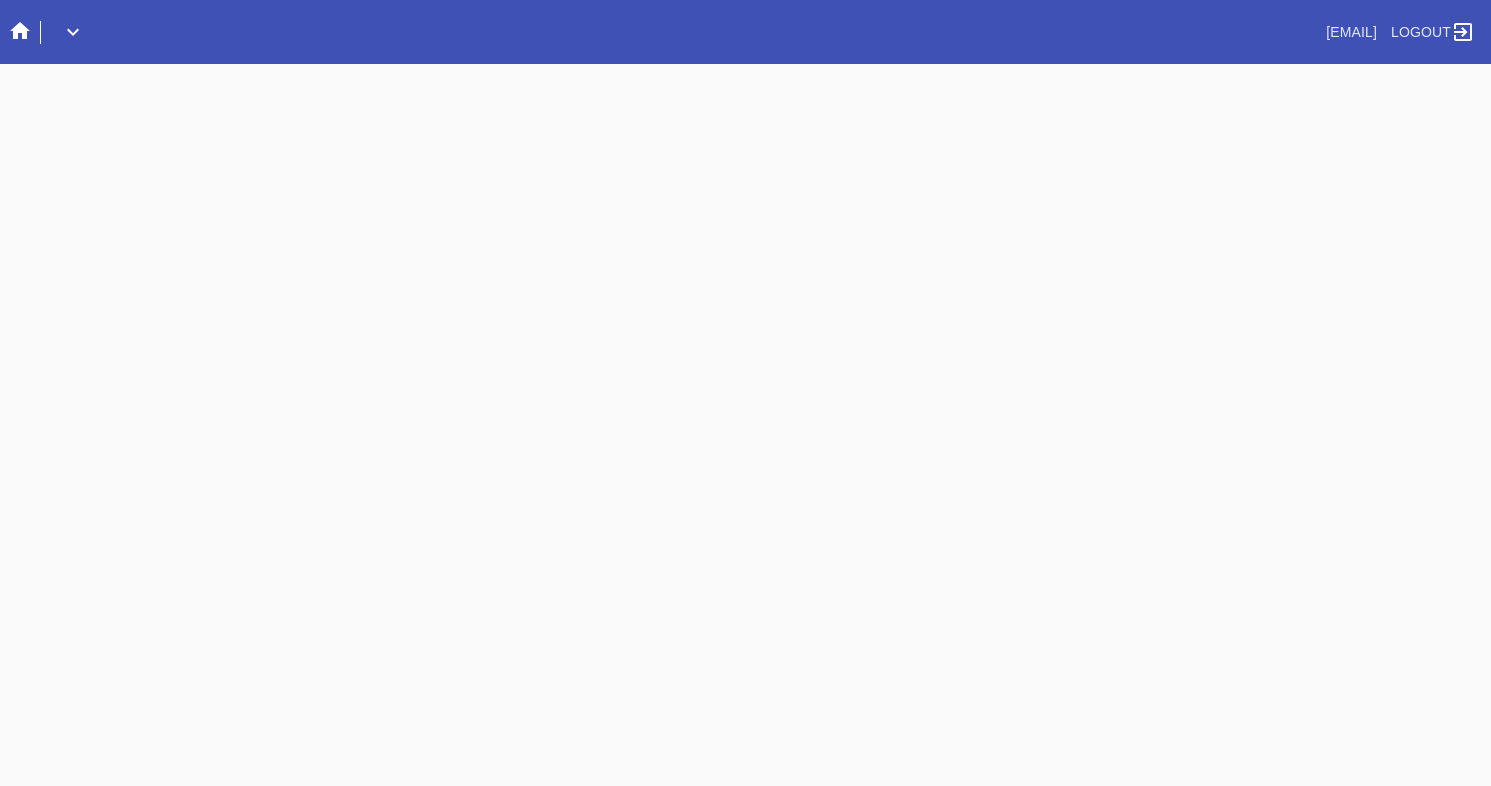 scroll, scrollTop: 0, scrollLeft: 0, axis: both 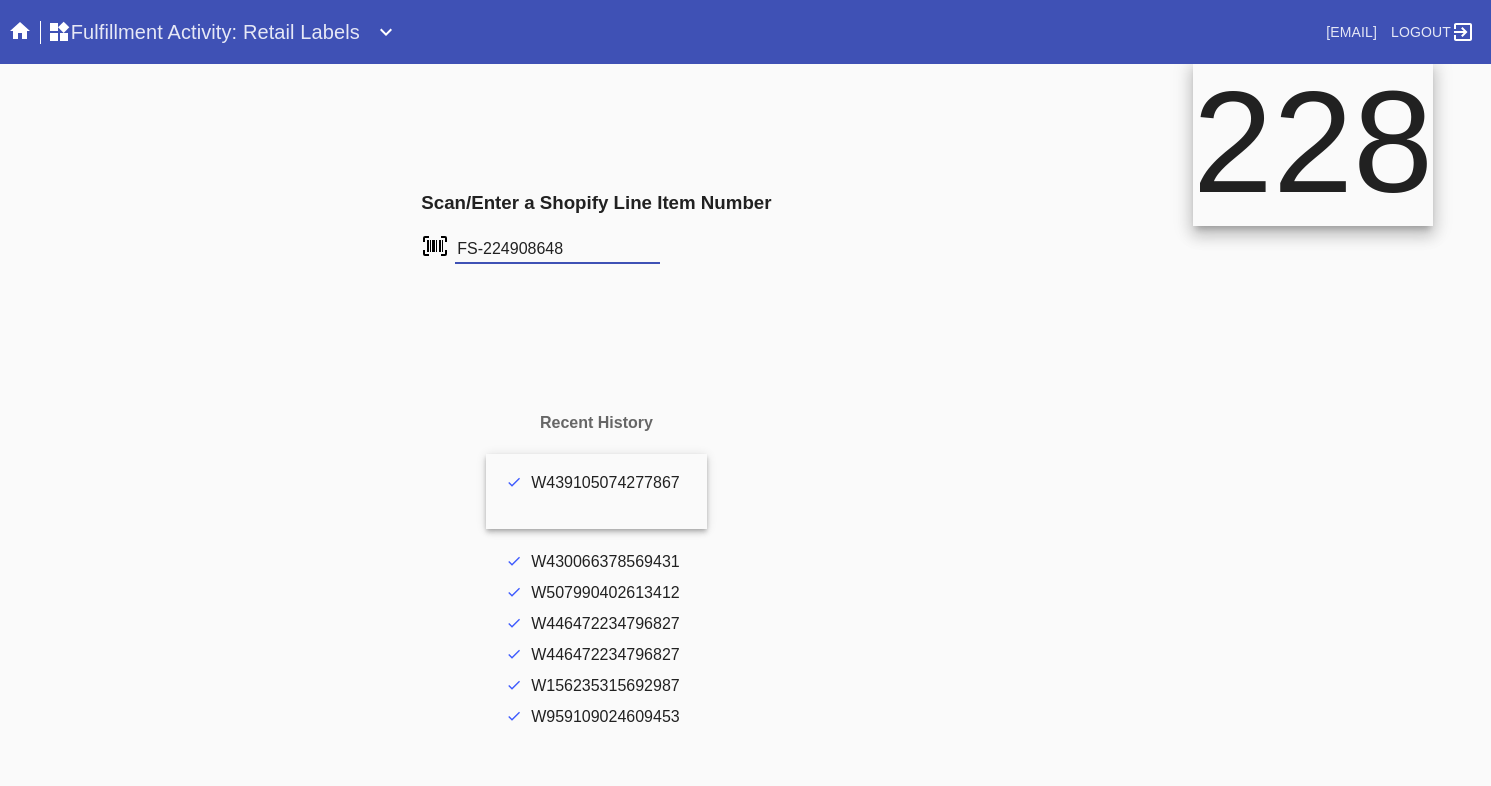 type on "FS-224908648" 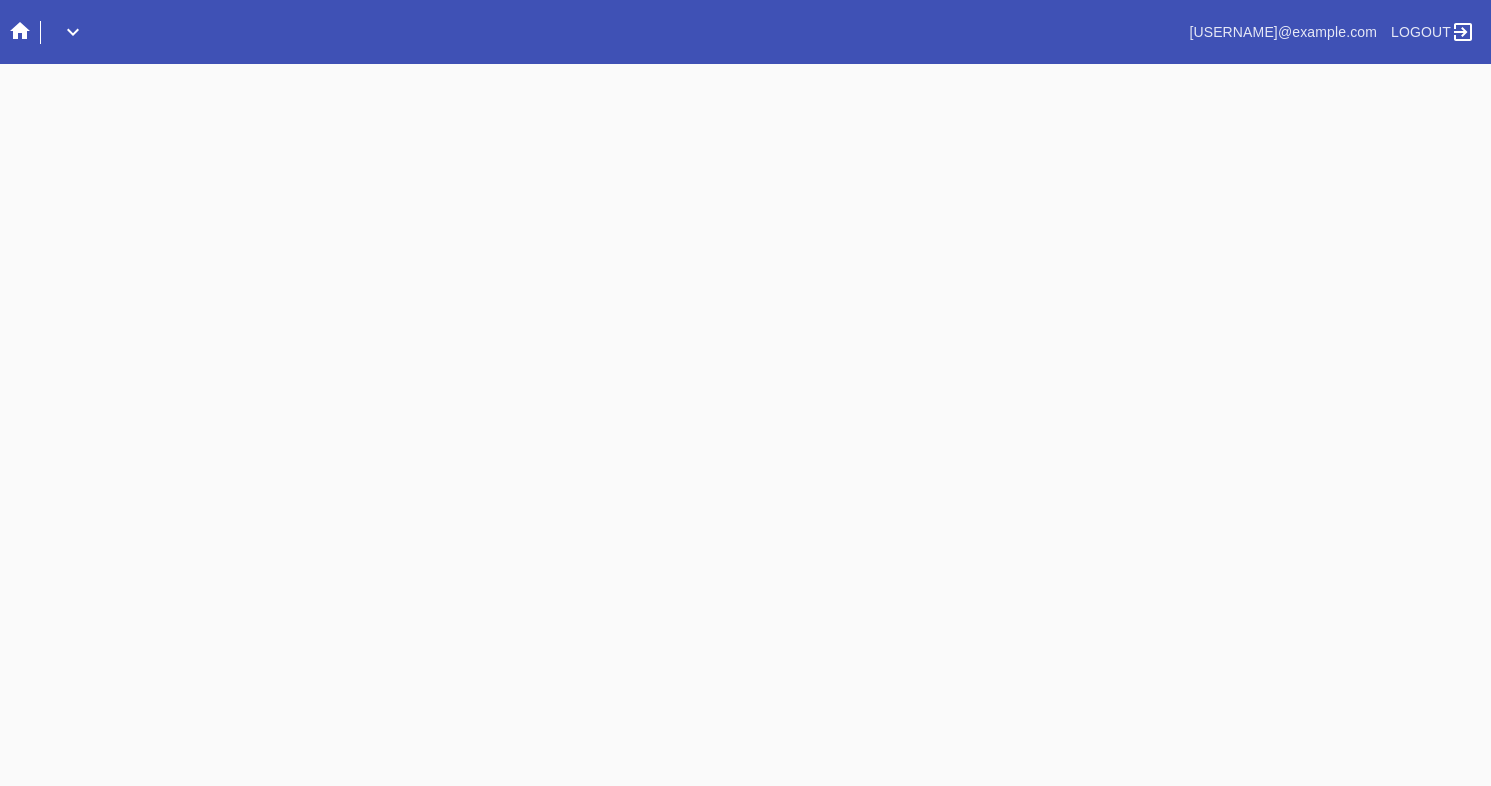 scroll, scrollTop: 0, scrollLeft: 0, axis: both 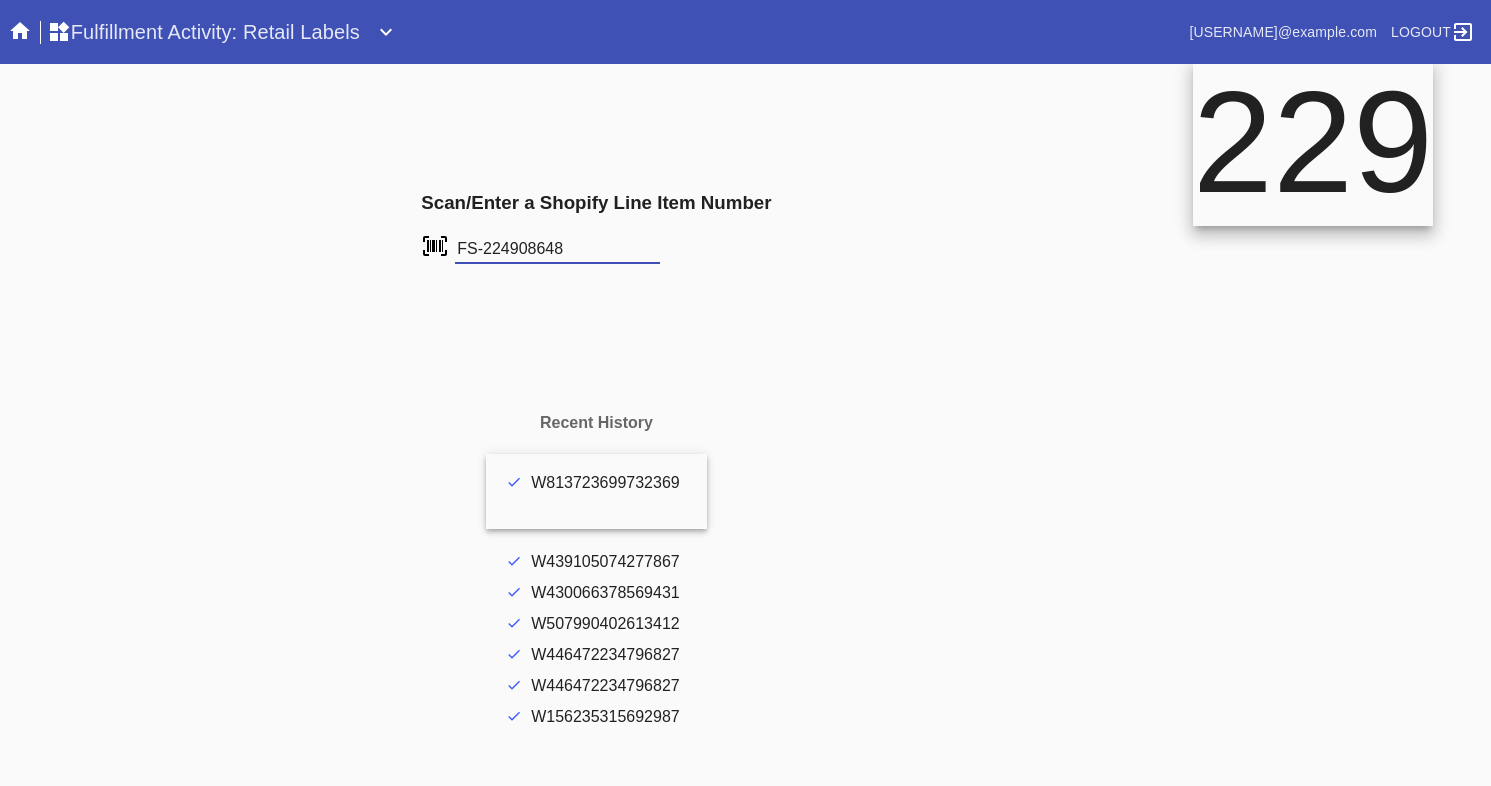 type on "FS-224908648" 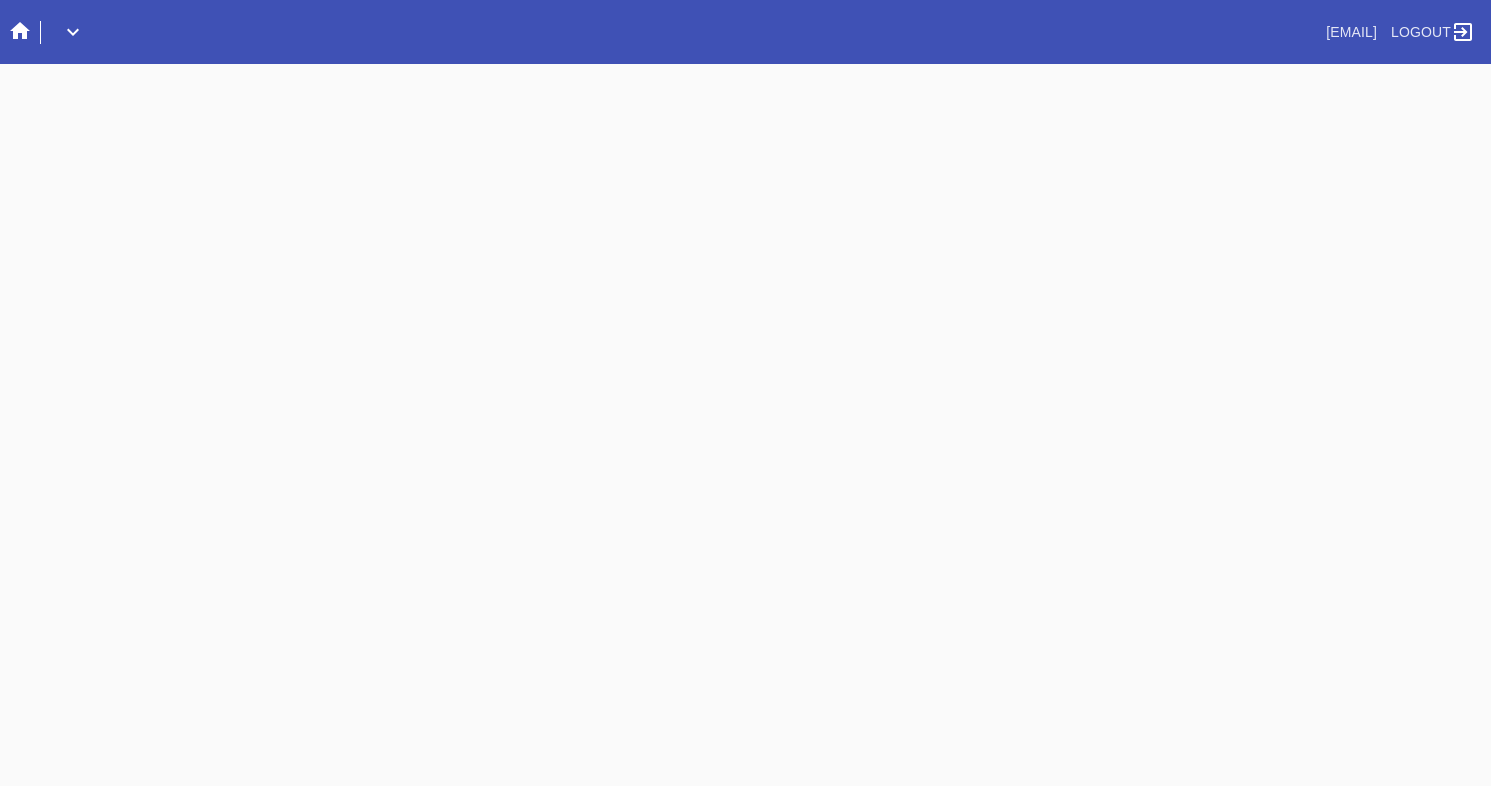 scroll, scrollTop: 0, scrollLeft: 0, axis: both 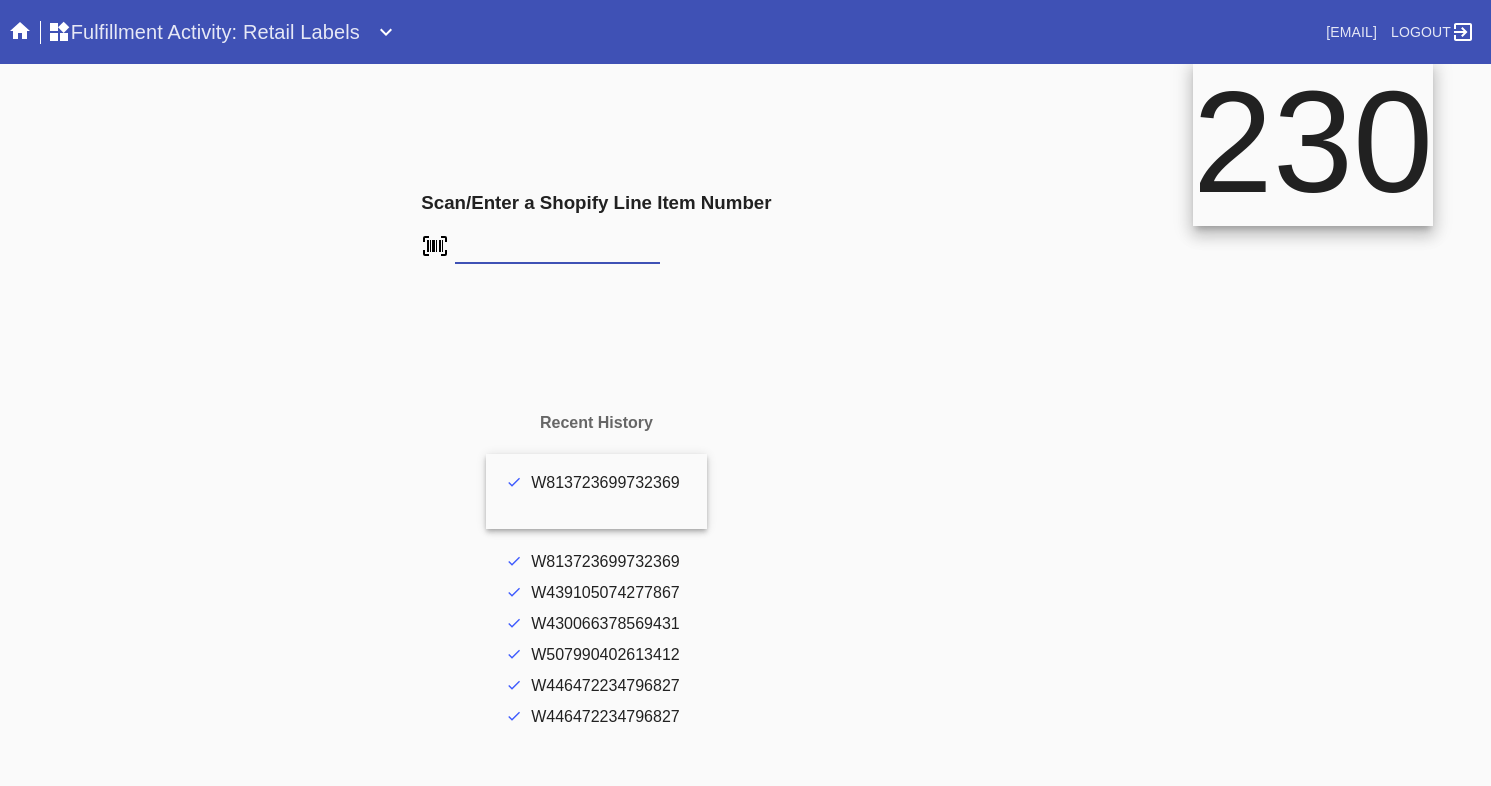 type on "FS-178569016" 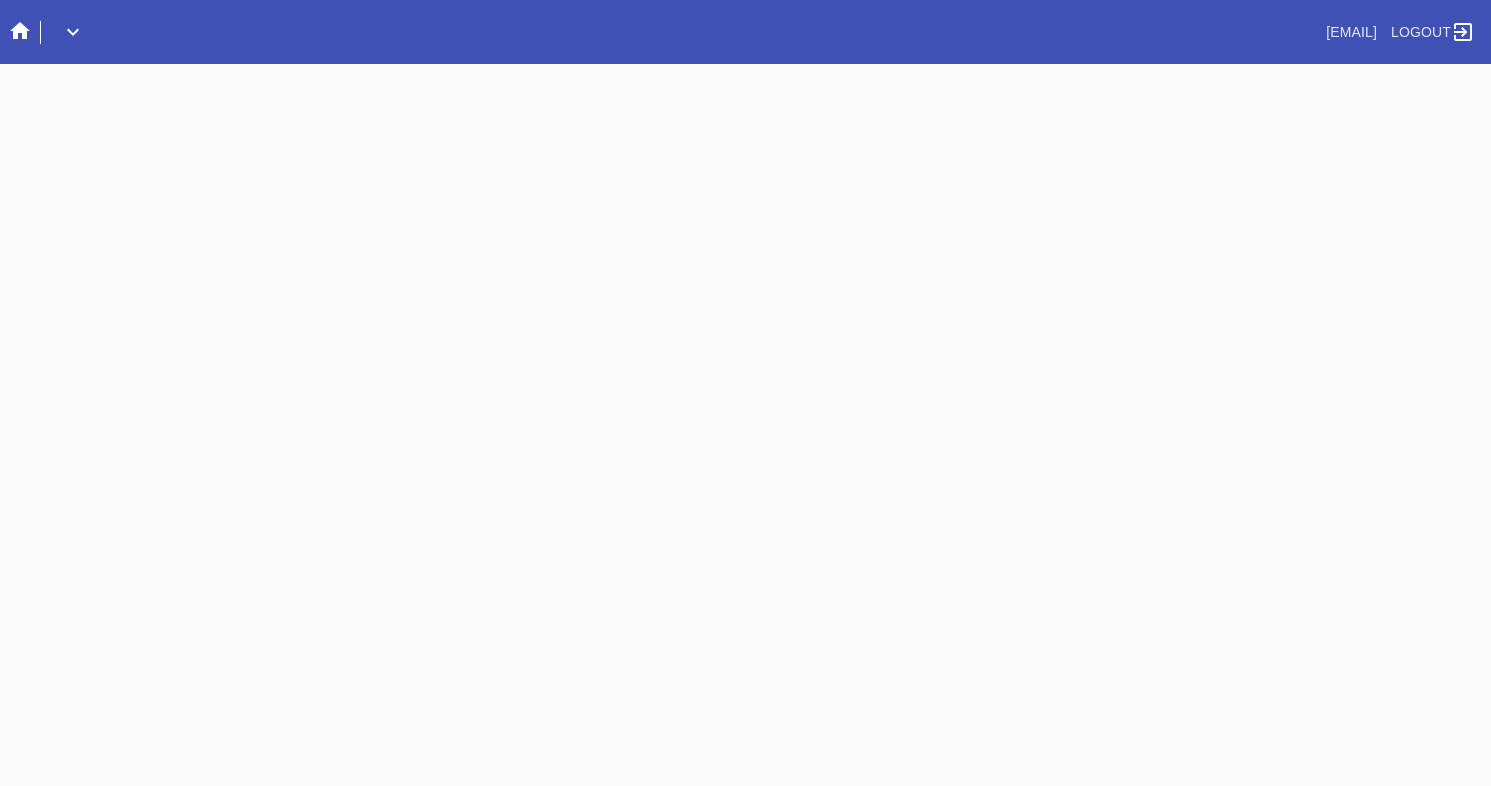 scroll, scrollTop: 0, scrollLeft: 0, axis: both 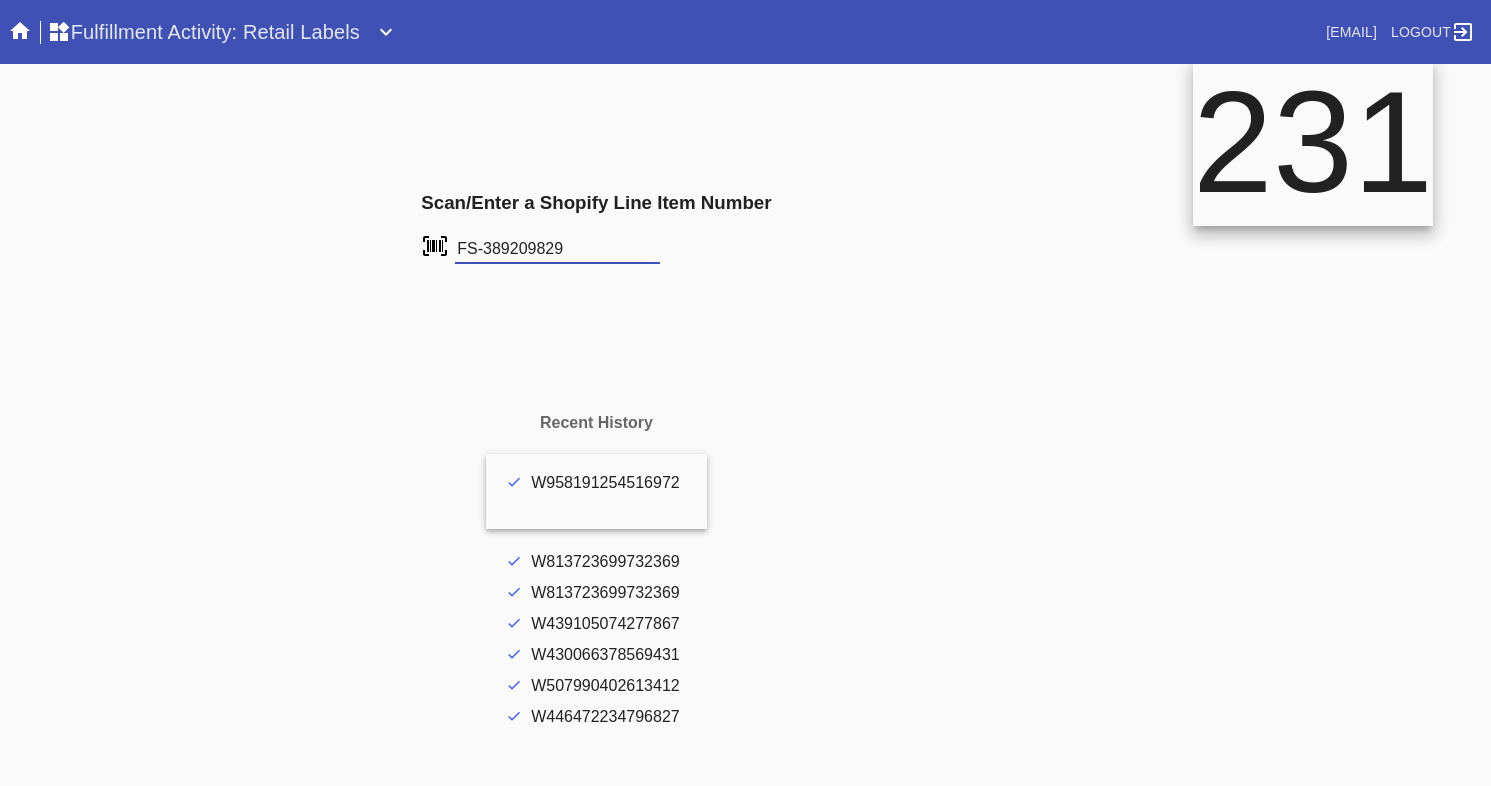 type on "FS-389209829" 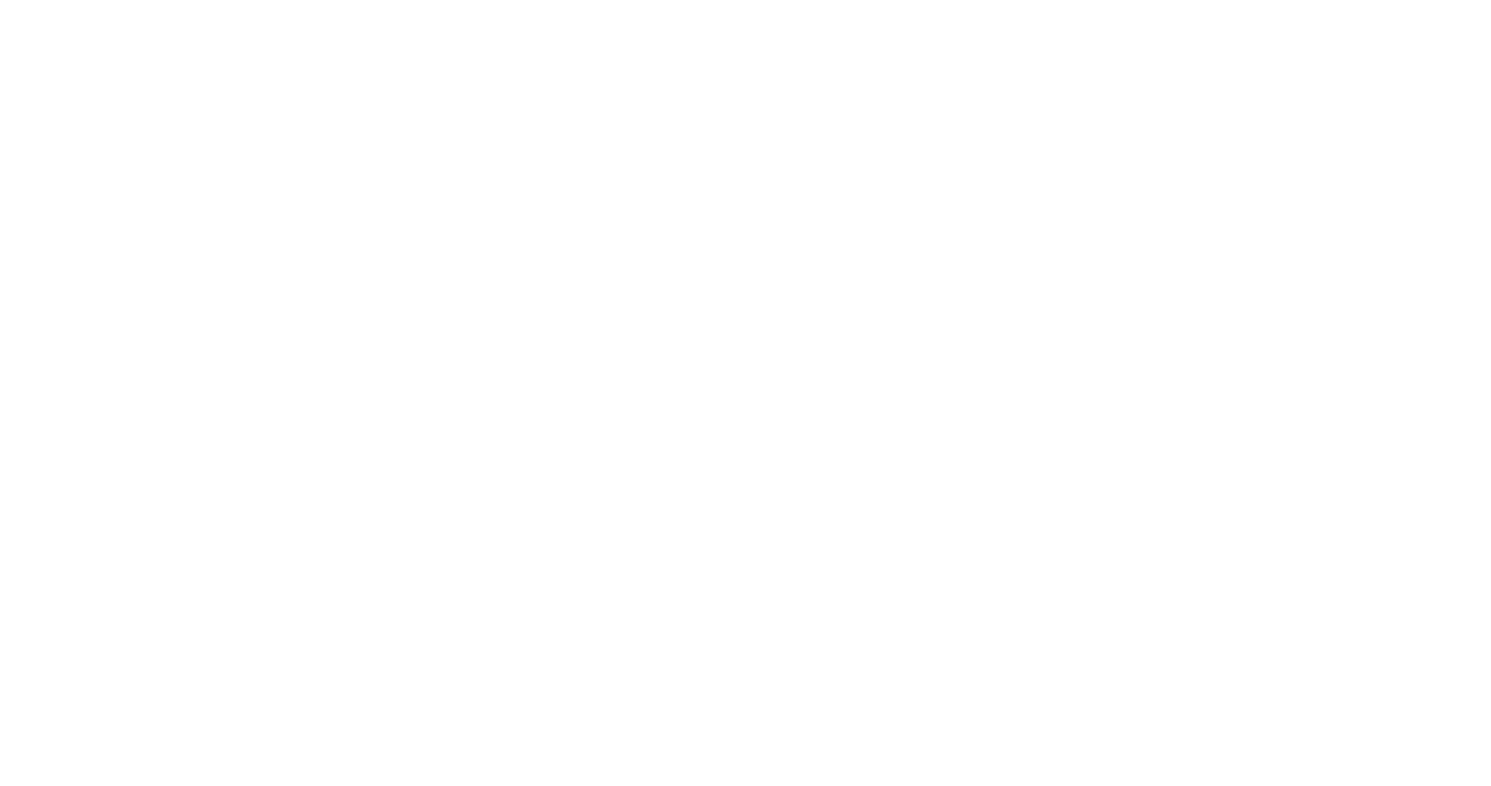 scroll, scrollTop: 0, scrollLeft: 0, axis: both 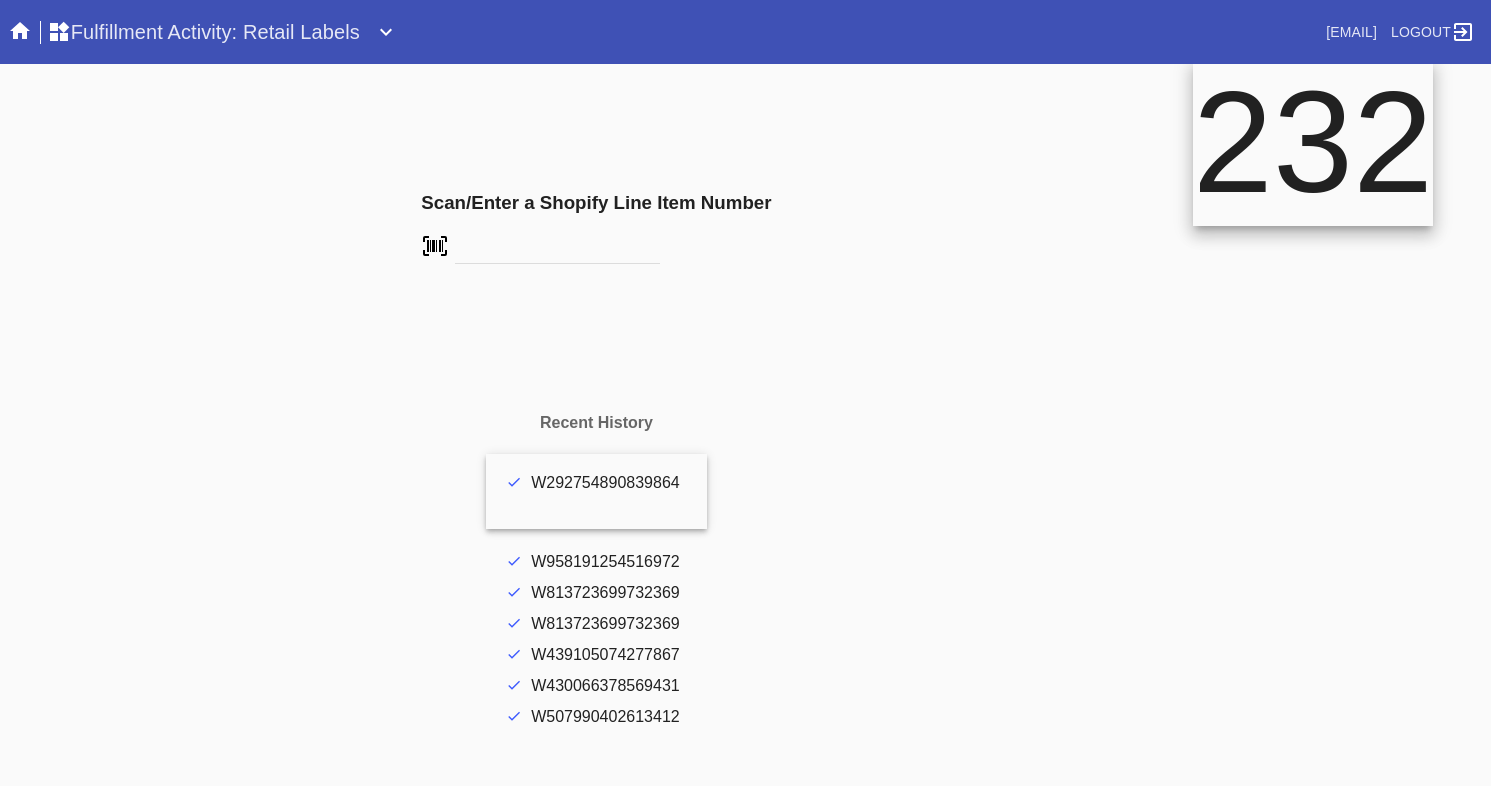 click on "Scan/Enter a Shopify Line Item Number" at bounding box center (596, 228) 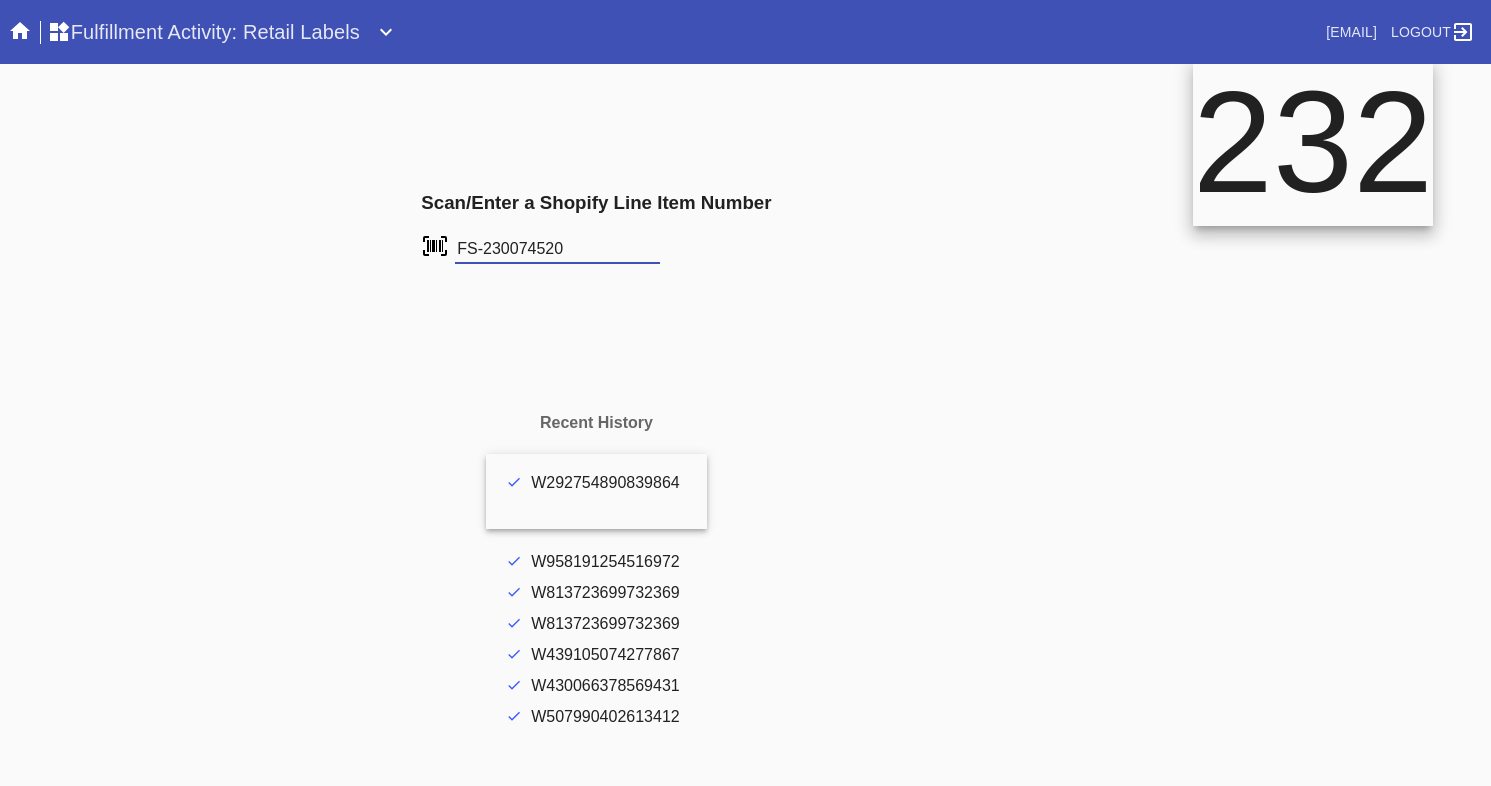 type on "FS-230074520" 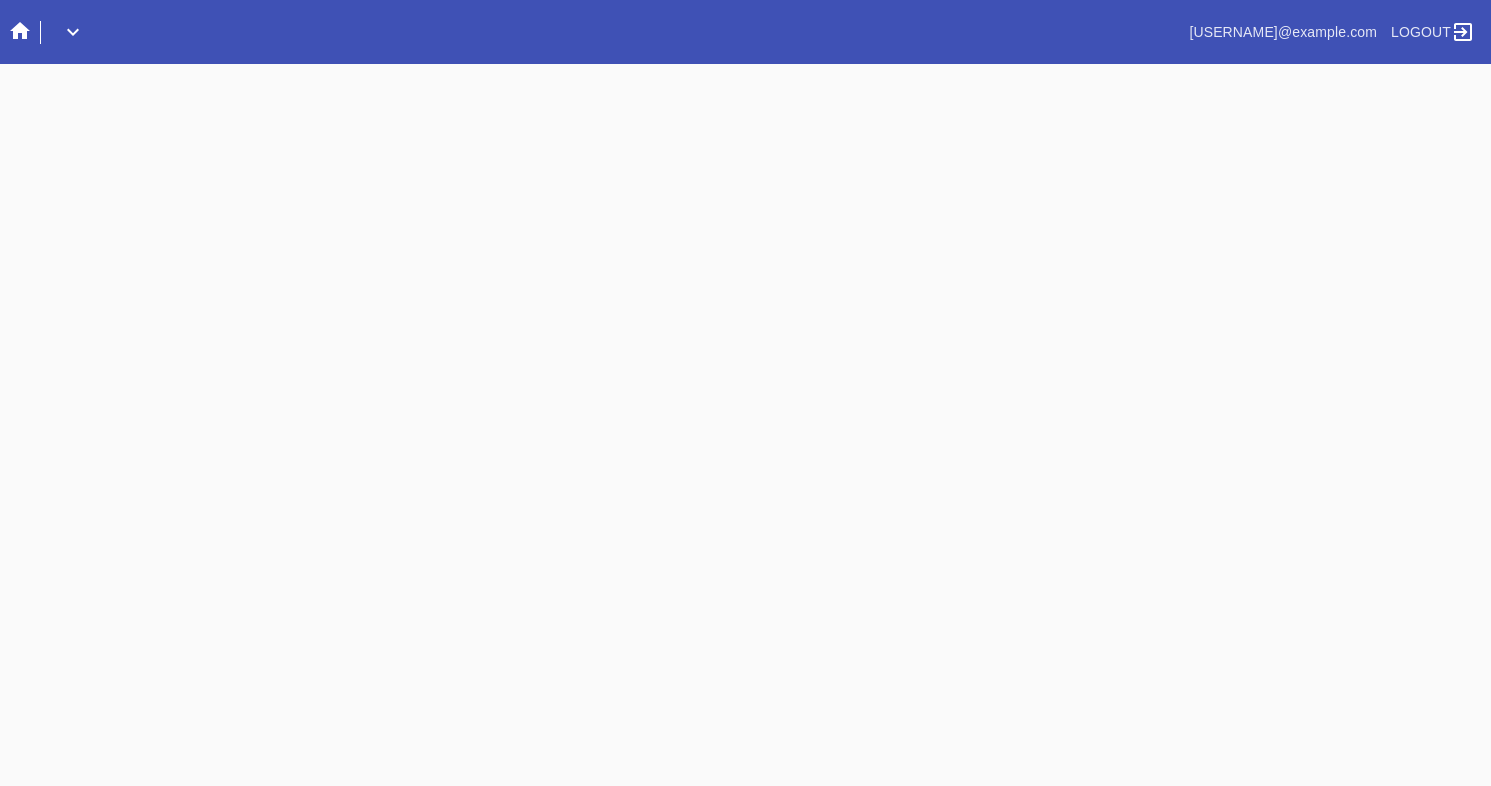 scroll, scrollTop: 0, scrollLeft: 0, axis: both 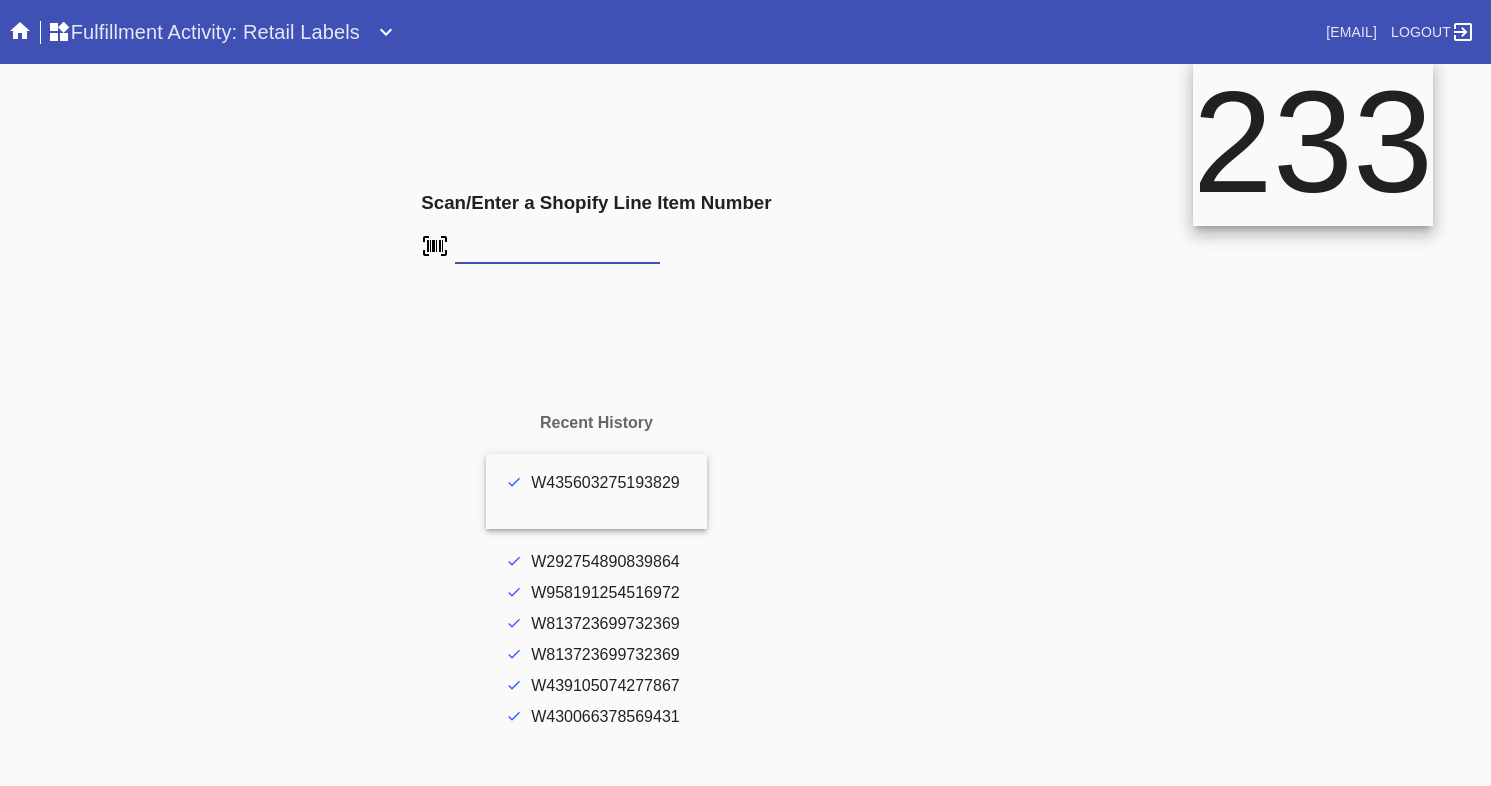 type on "FS-230074520" 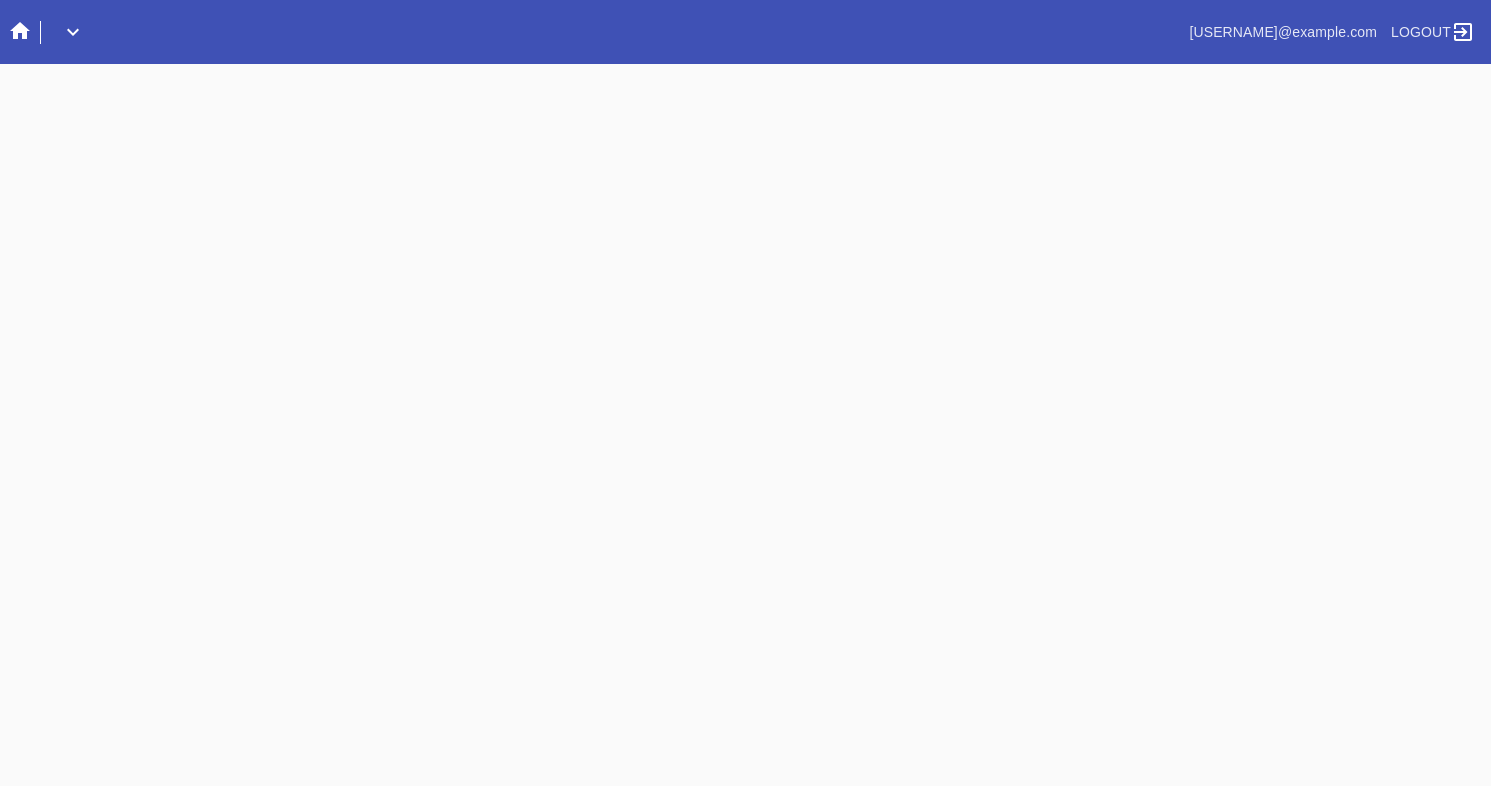 scroll, scrollTop: 0, scrollLeft: 0, axis: both 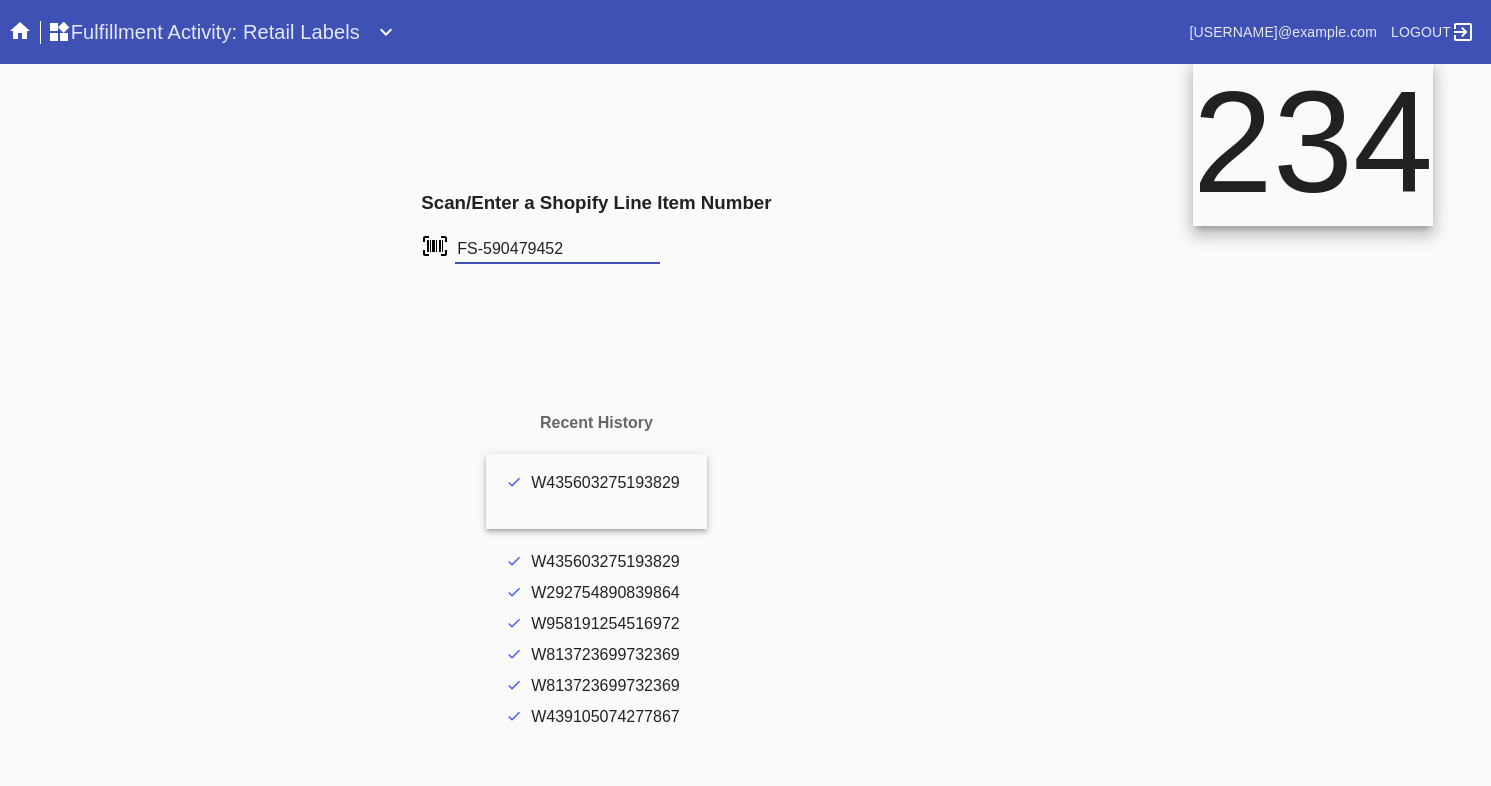 type on "FS-590479452" 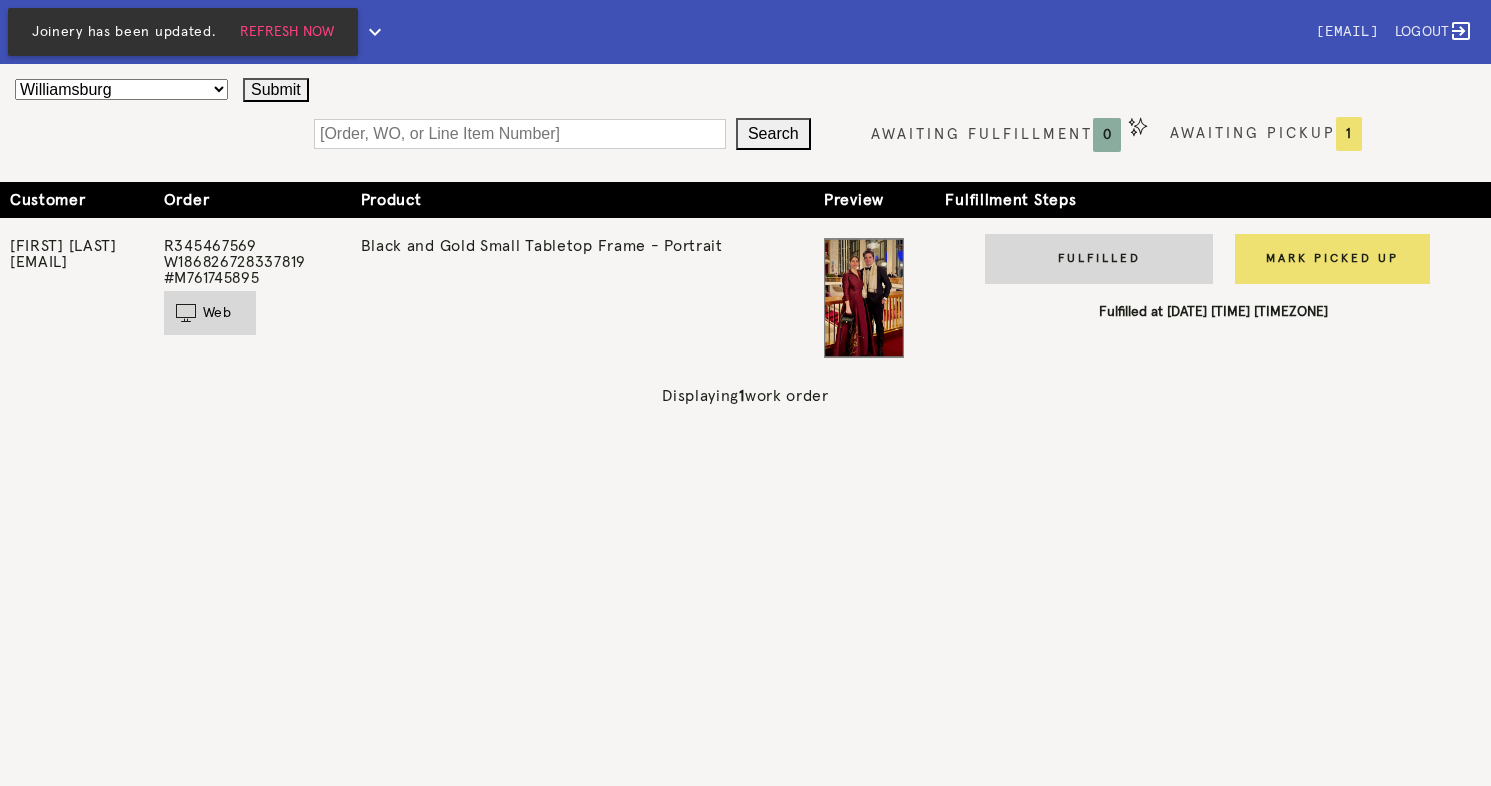 scroll, scrollTop: 0, scrollLeft: 0, axis: both 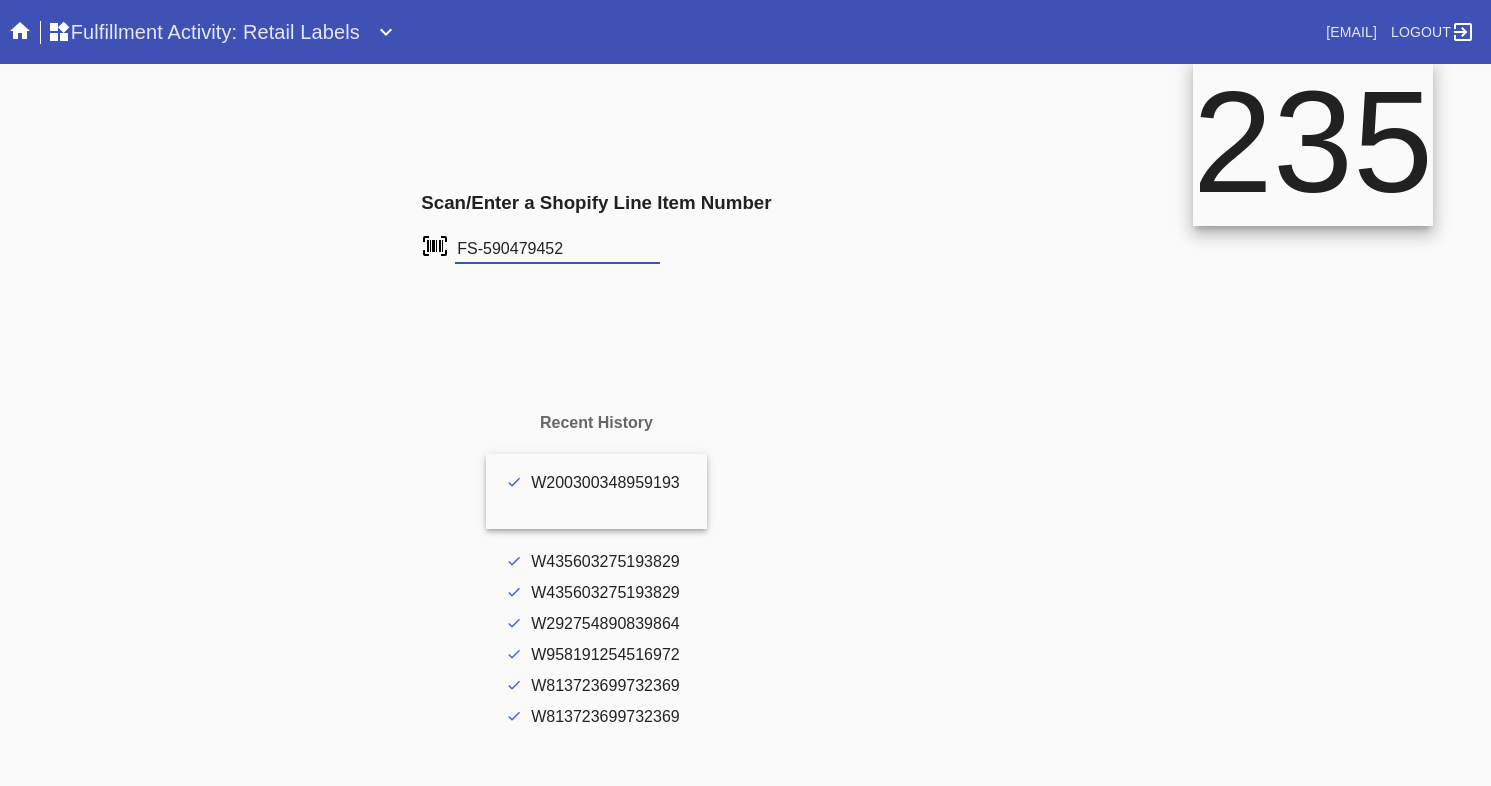 type on "FS-590479452" 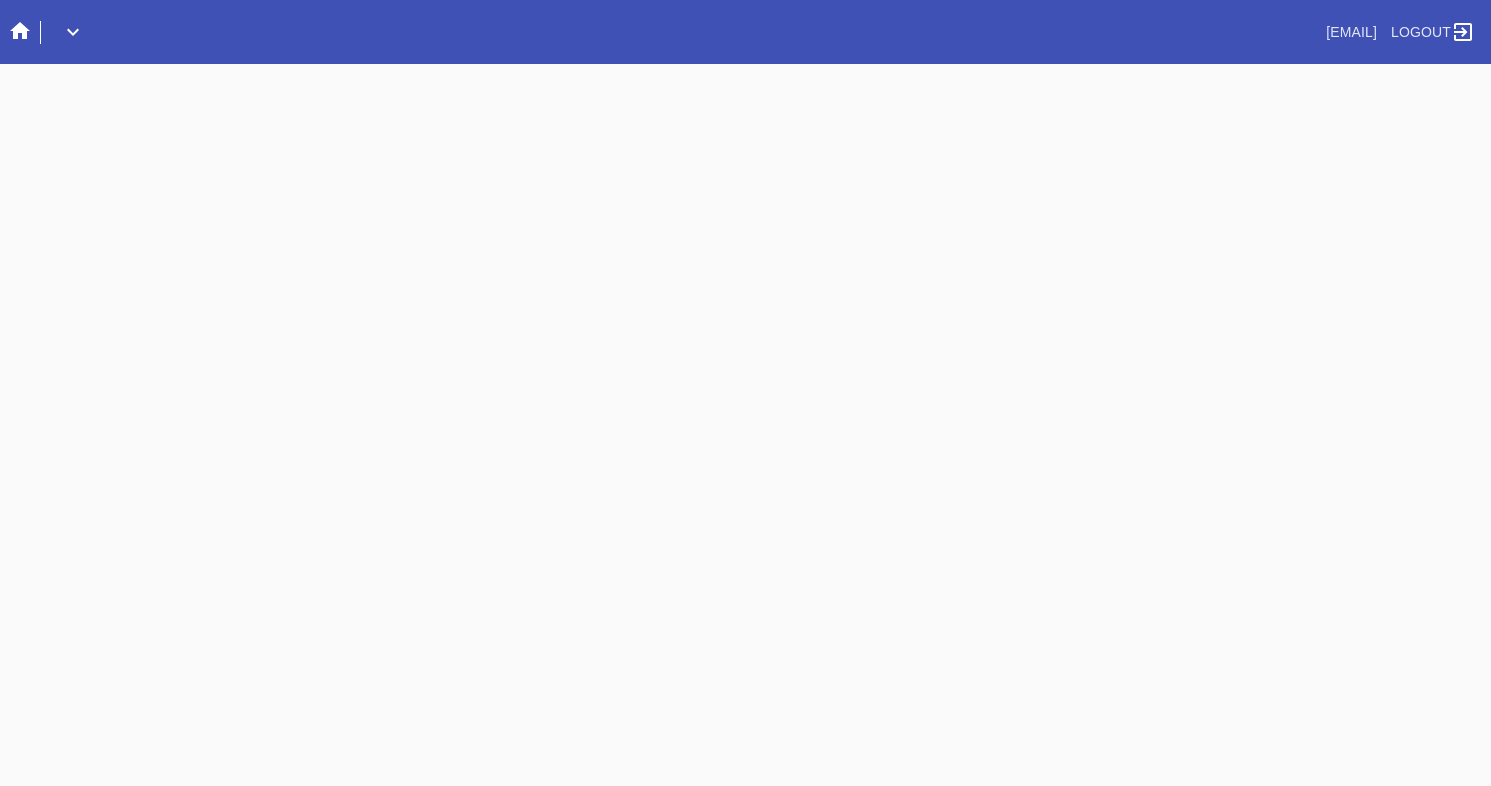 scroll, scrollTop: 0, scrollLeft: 0, axis: both 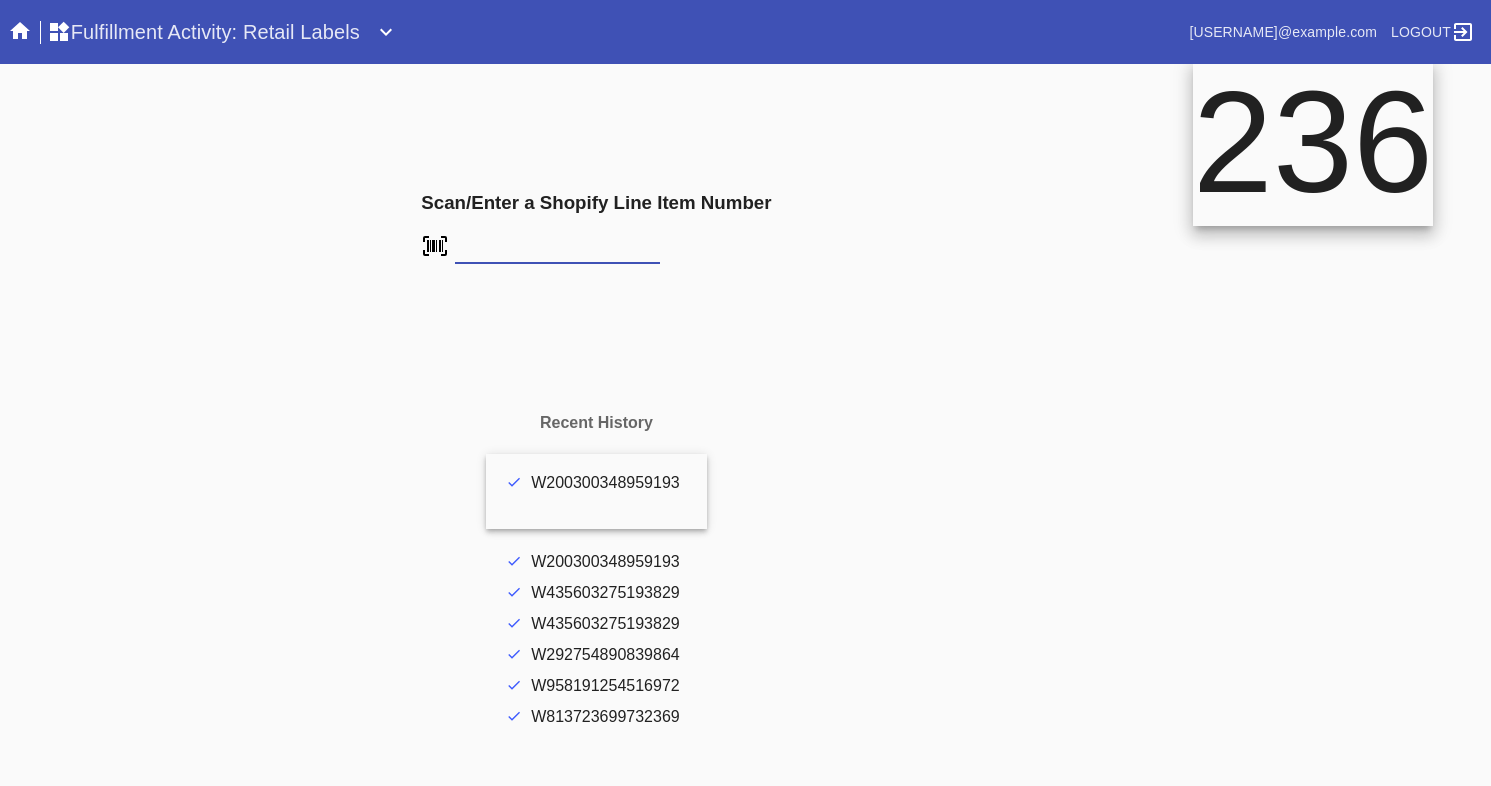 type on "FS-445670561" 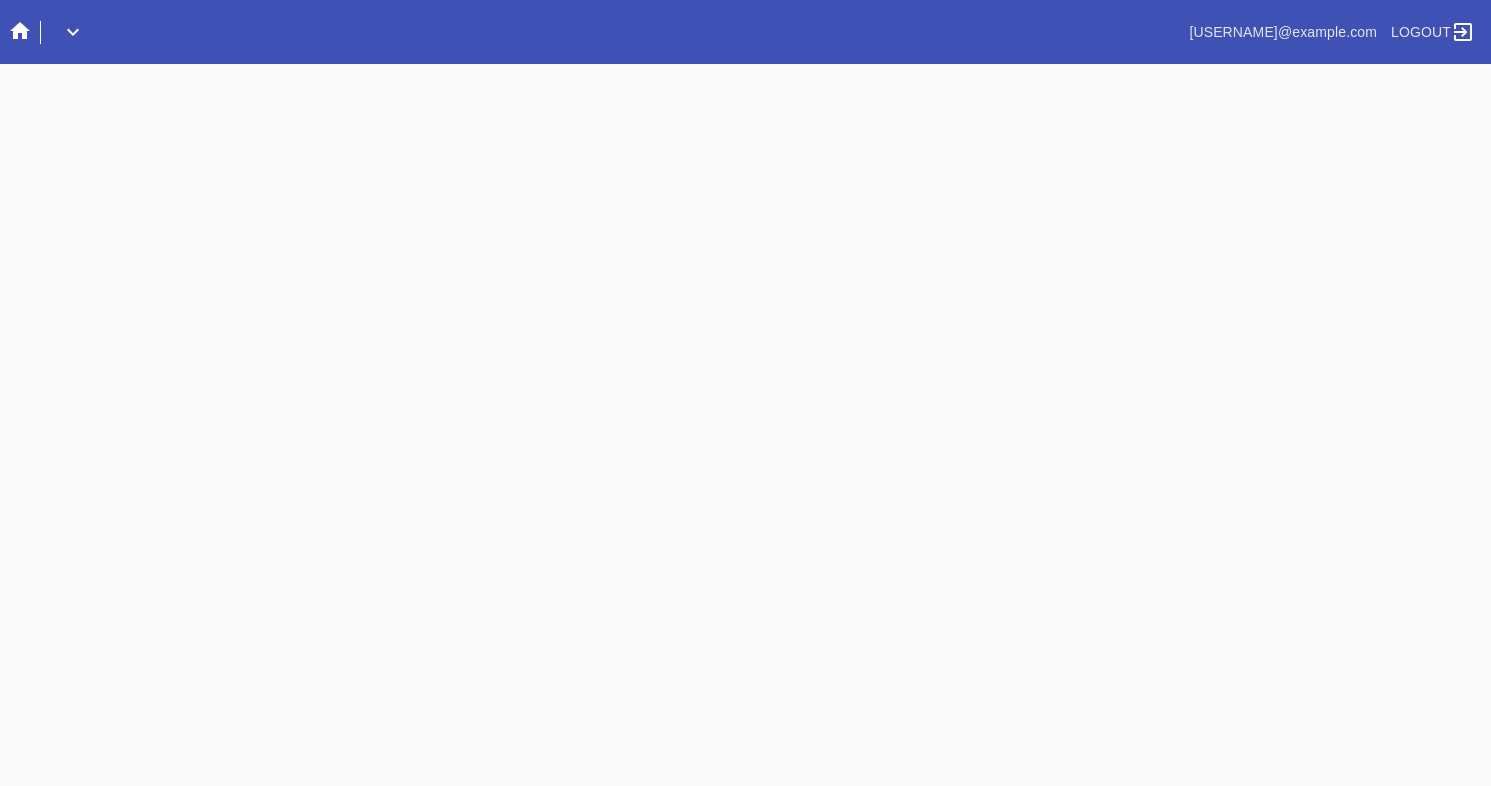 scroll, scrollTop: 0, scrollLeft: 0, axis: both 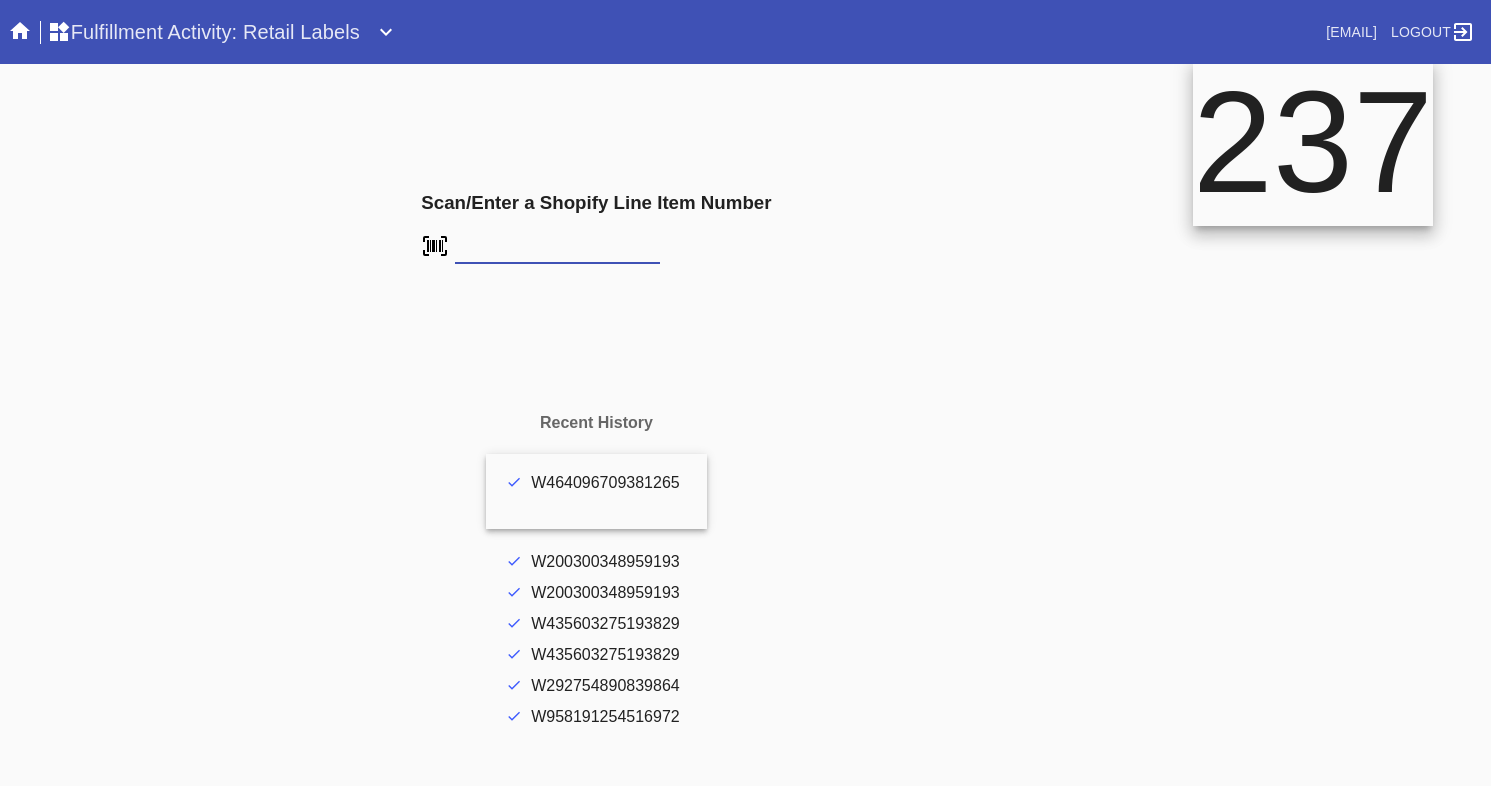 type on "FS-445670561" 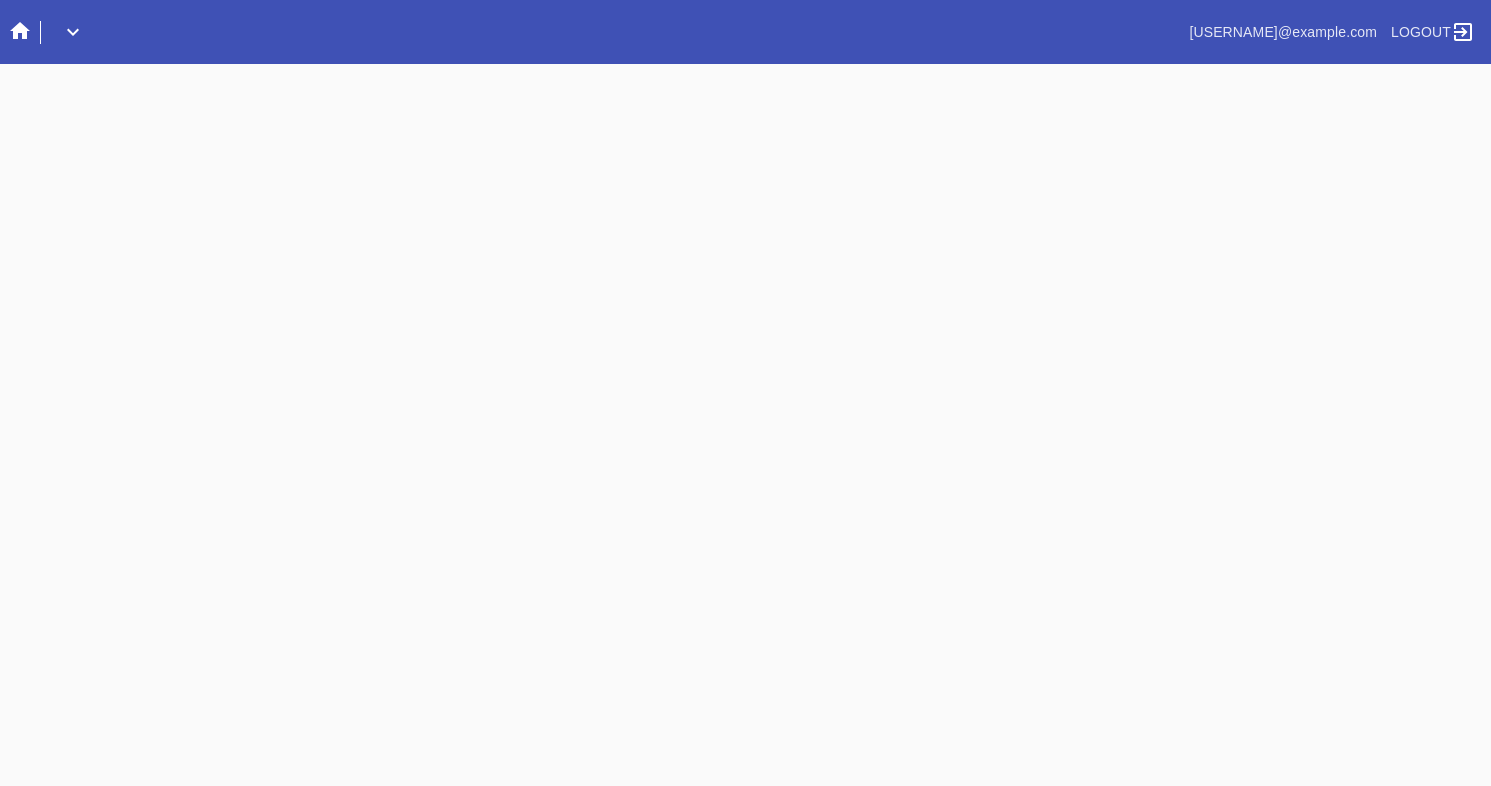 scroll, scrollTop: 0, scrollLeft: 0, axis: both 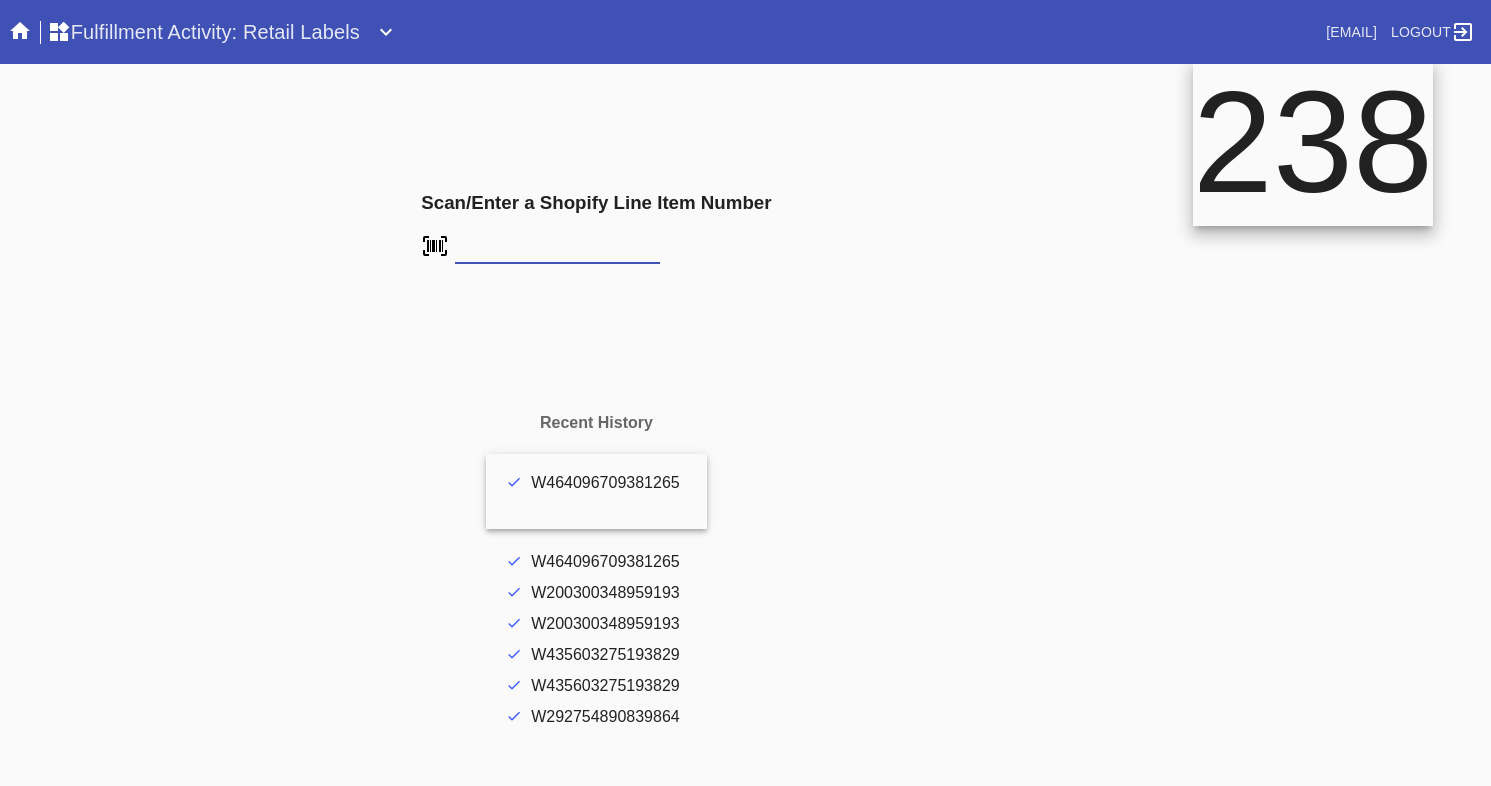 type on "FS-445670561" 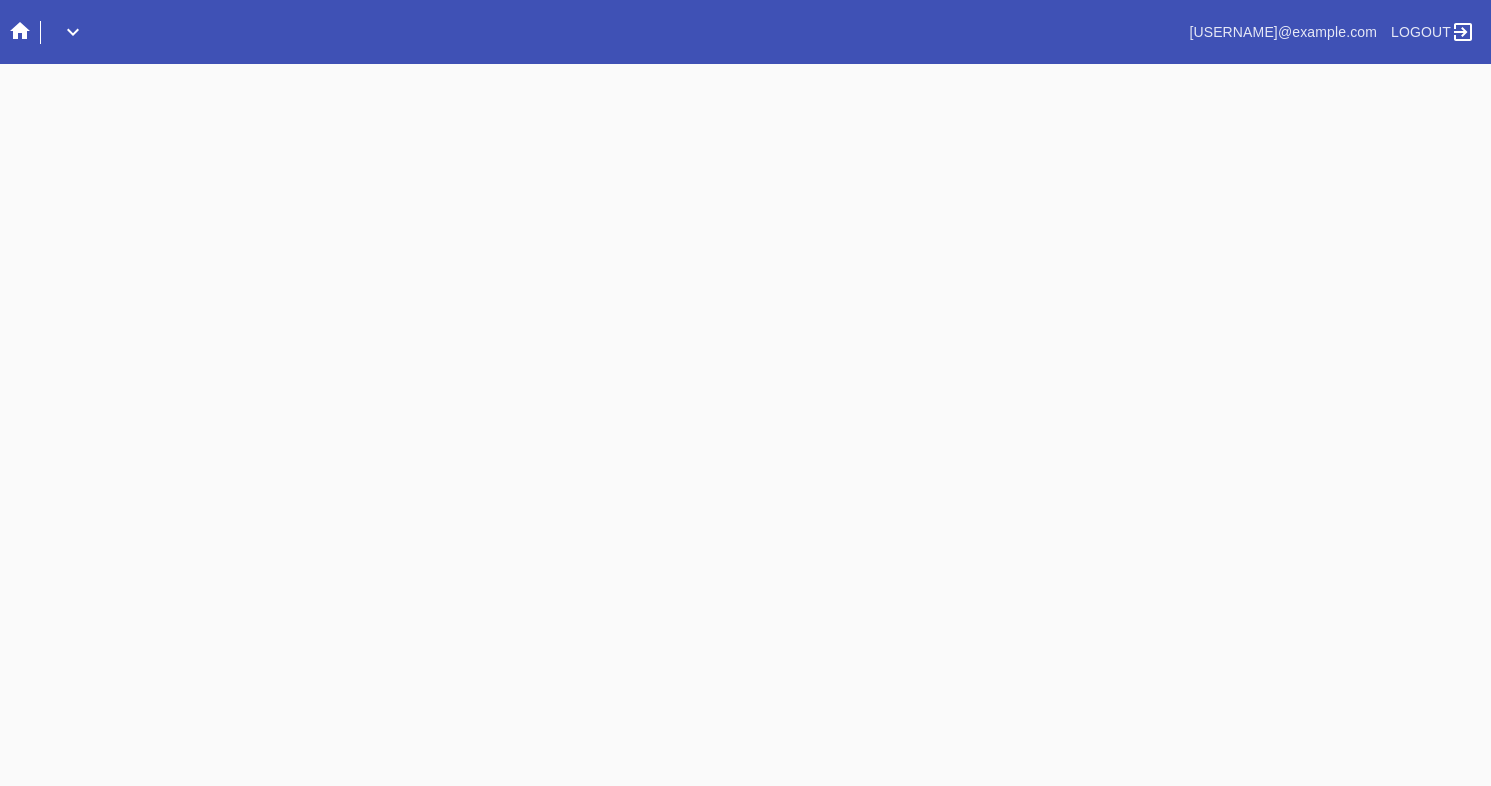scroll, scrollTop: 0, scrollLeft: 0, axis: both 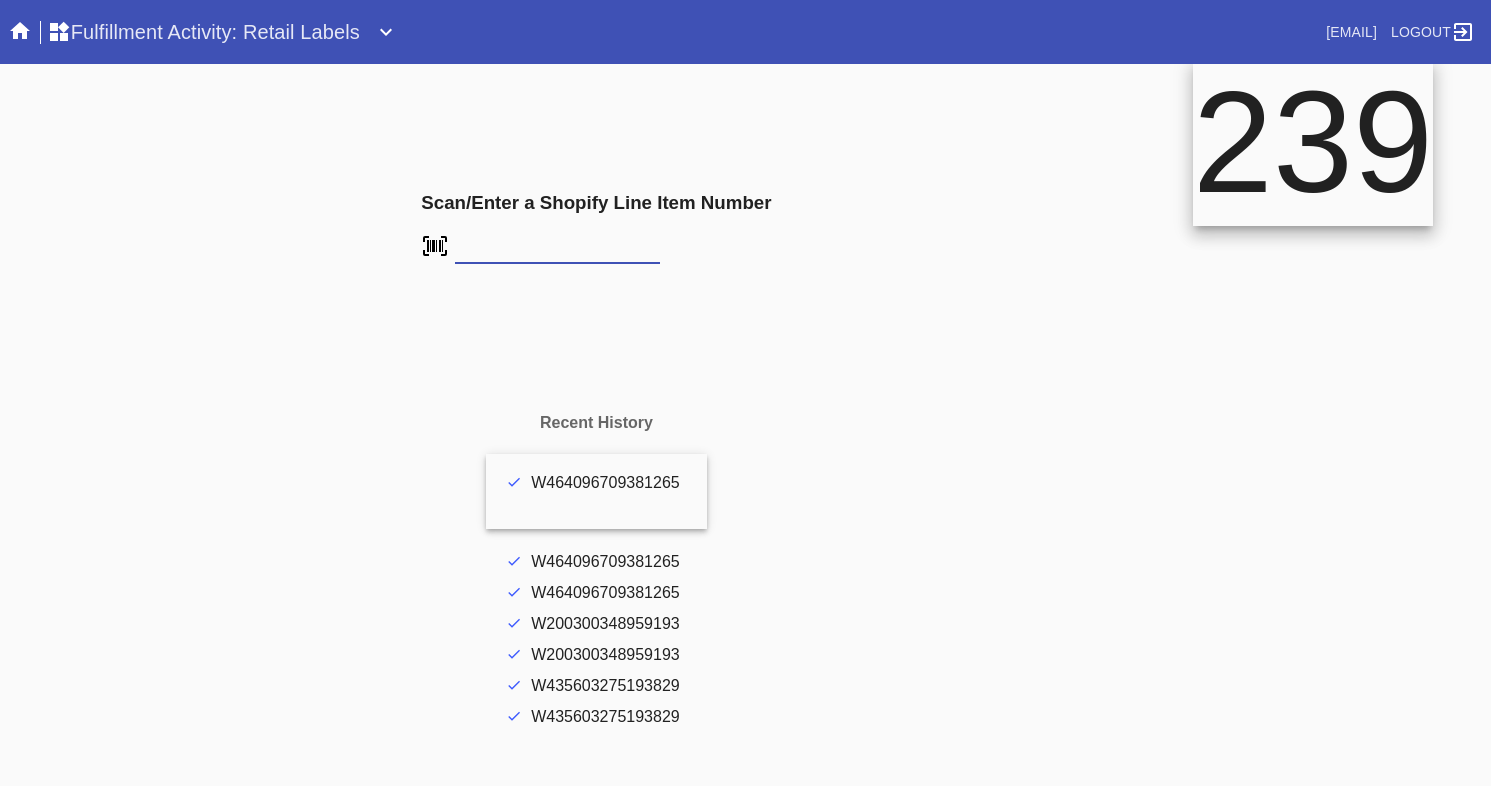 type on "FS-836473287" 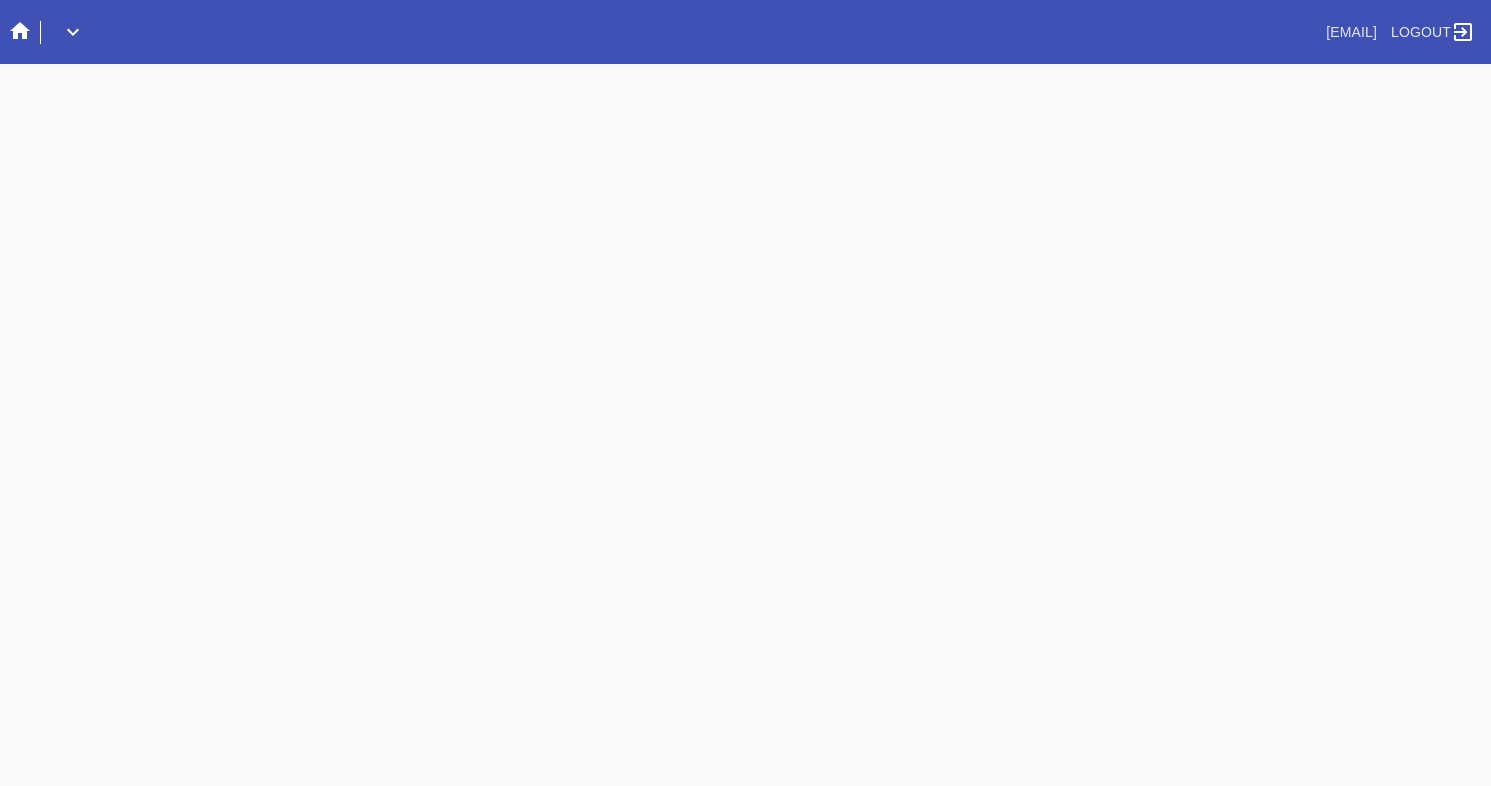 scroll, scrollTop: 0, scrollLeft: 0, axis: both 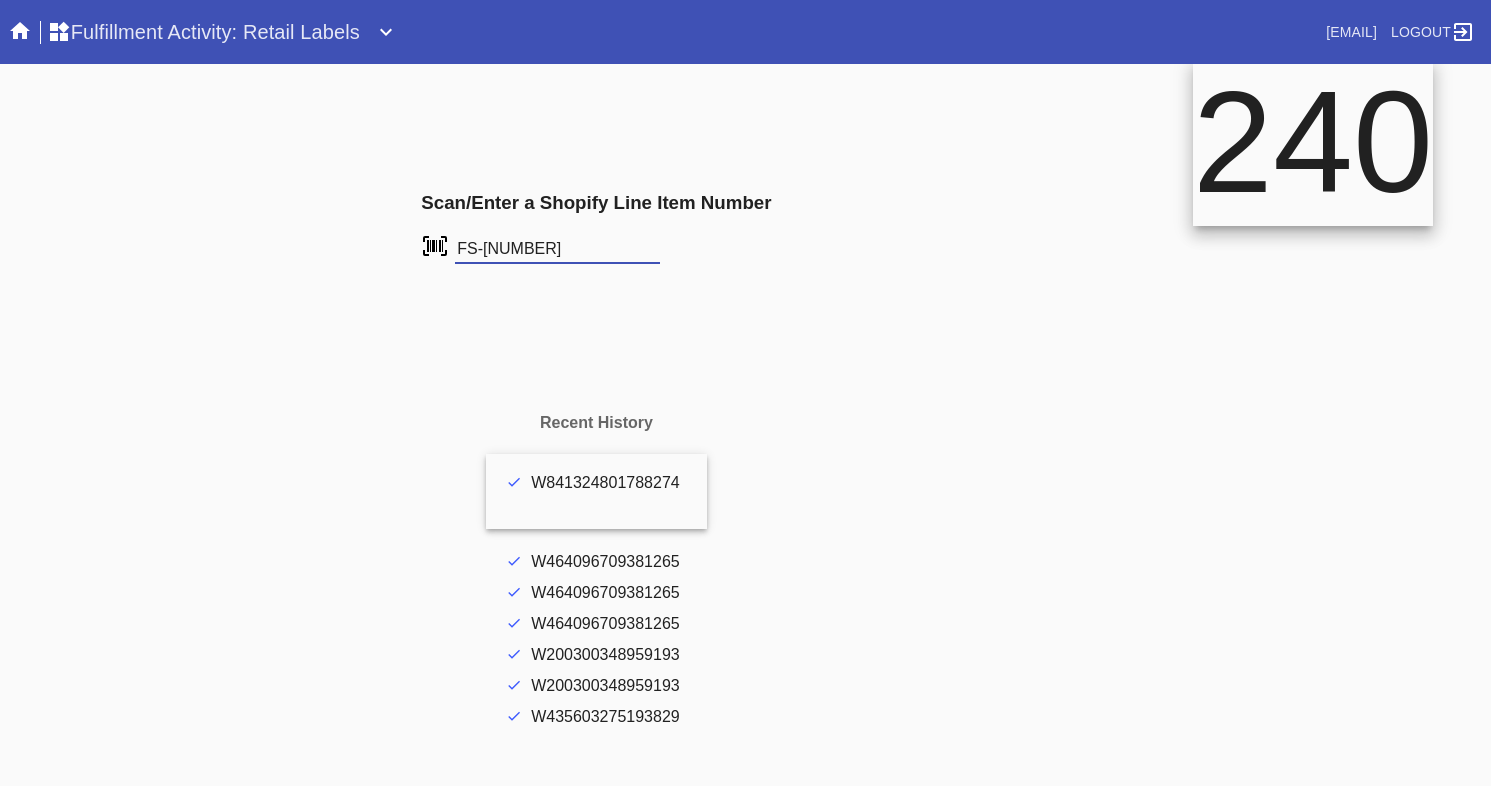 type on "FS-836473287" 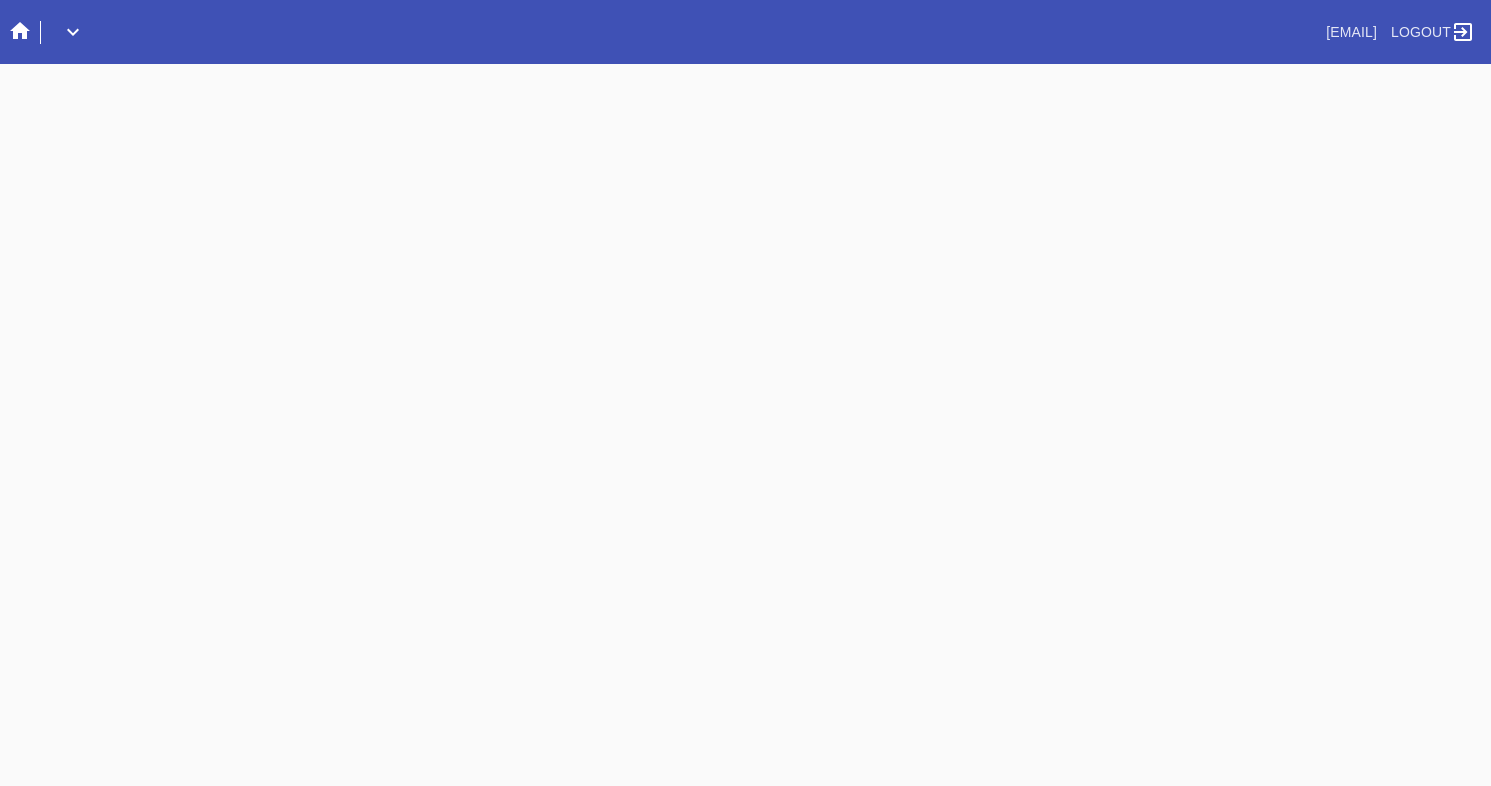 scroll, scrollTop: 0, scrollLeft: 0, axis: both 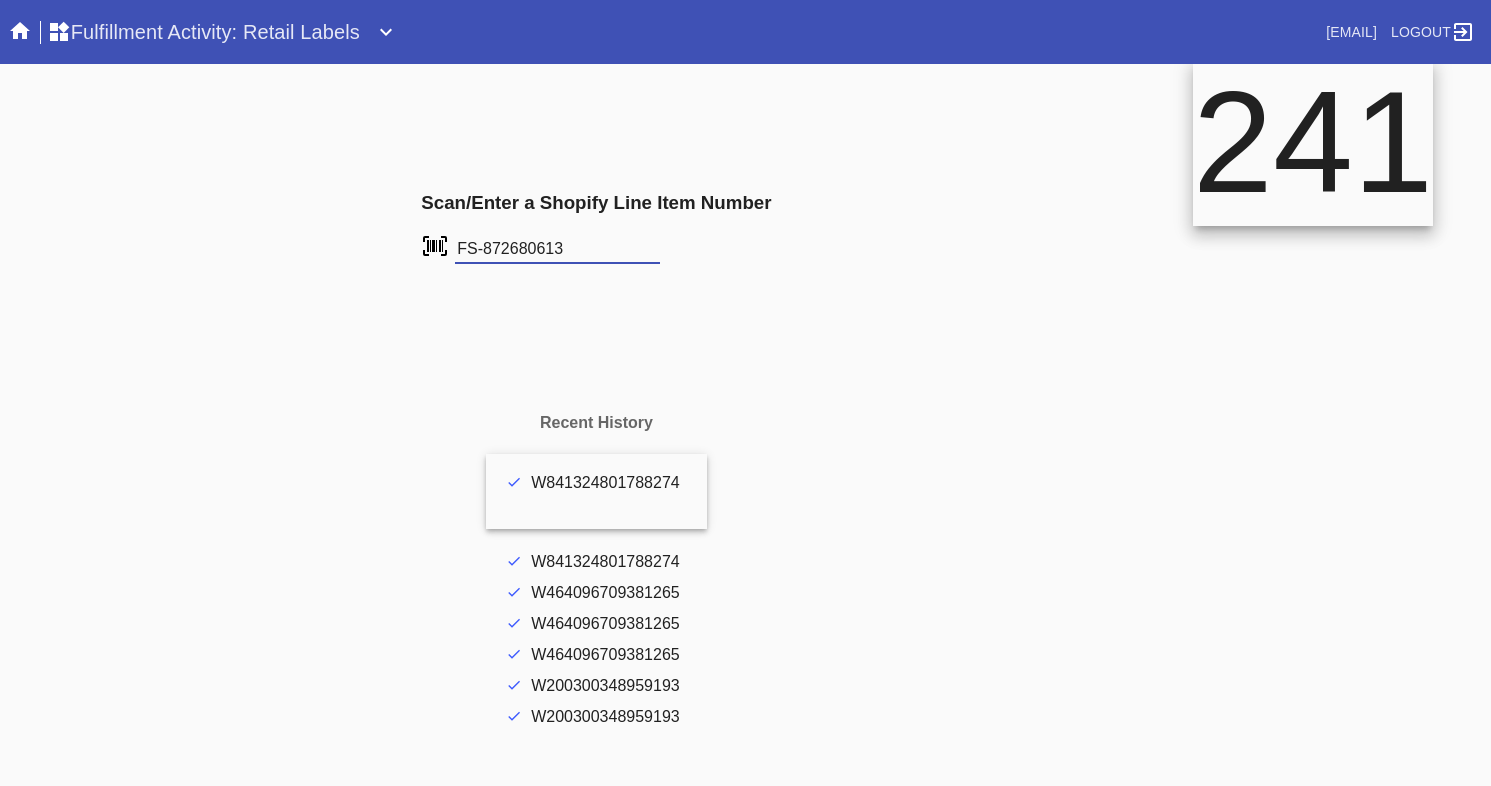 type on "FS-872680613" 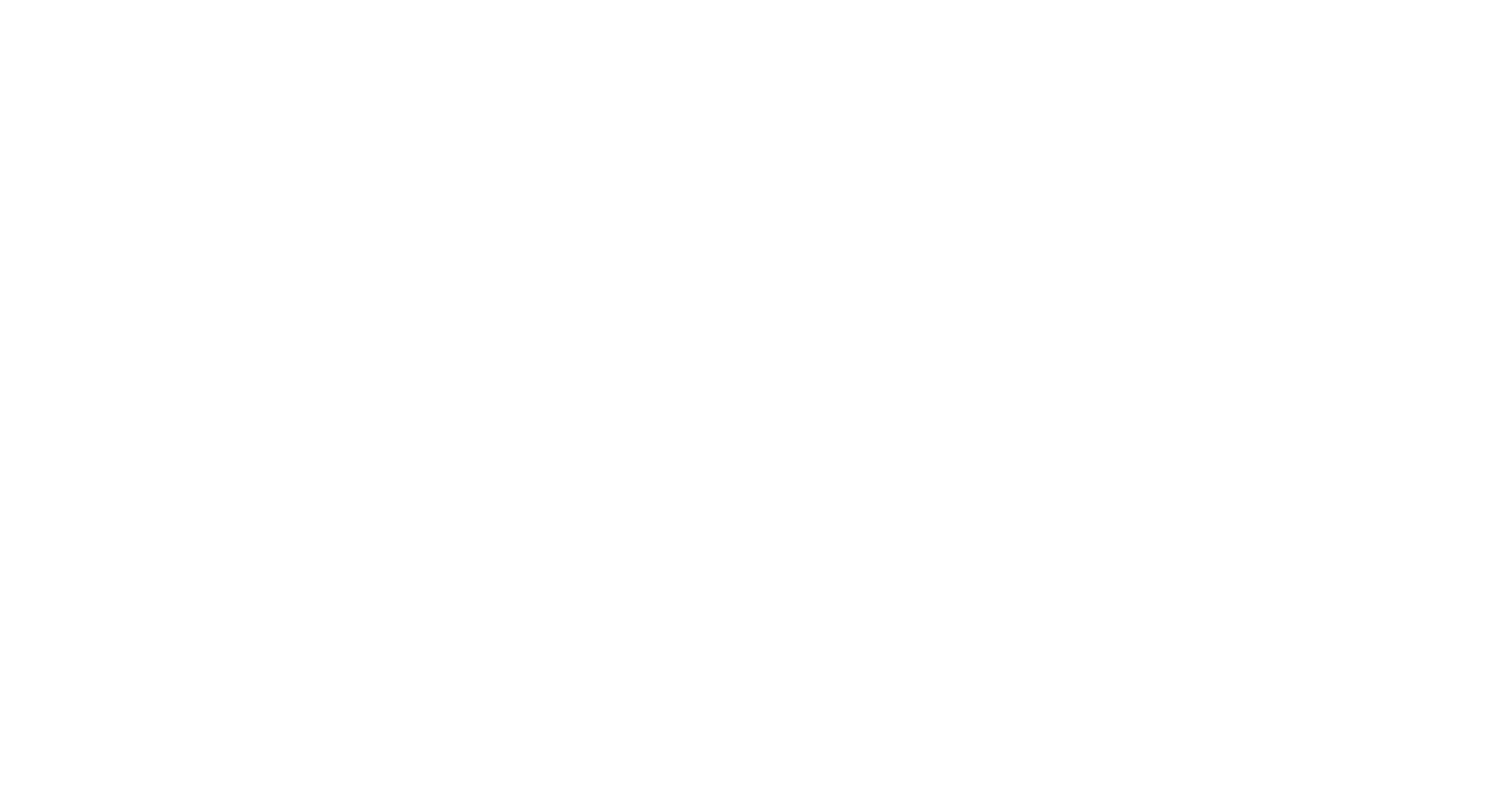 scroll, scrollTop: 0, scrollLeft: 0, axis: both 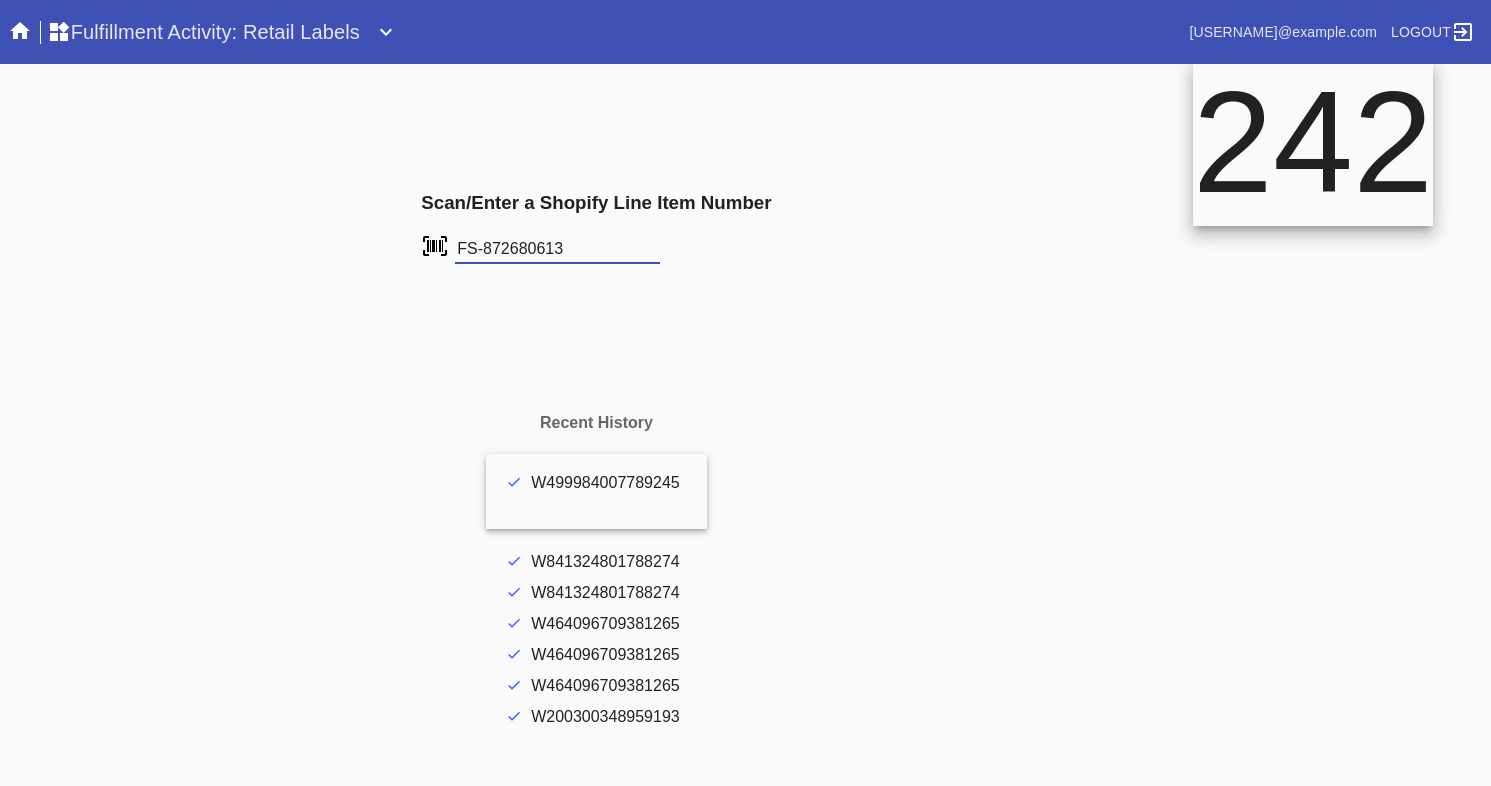 type on "FS-872680613" 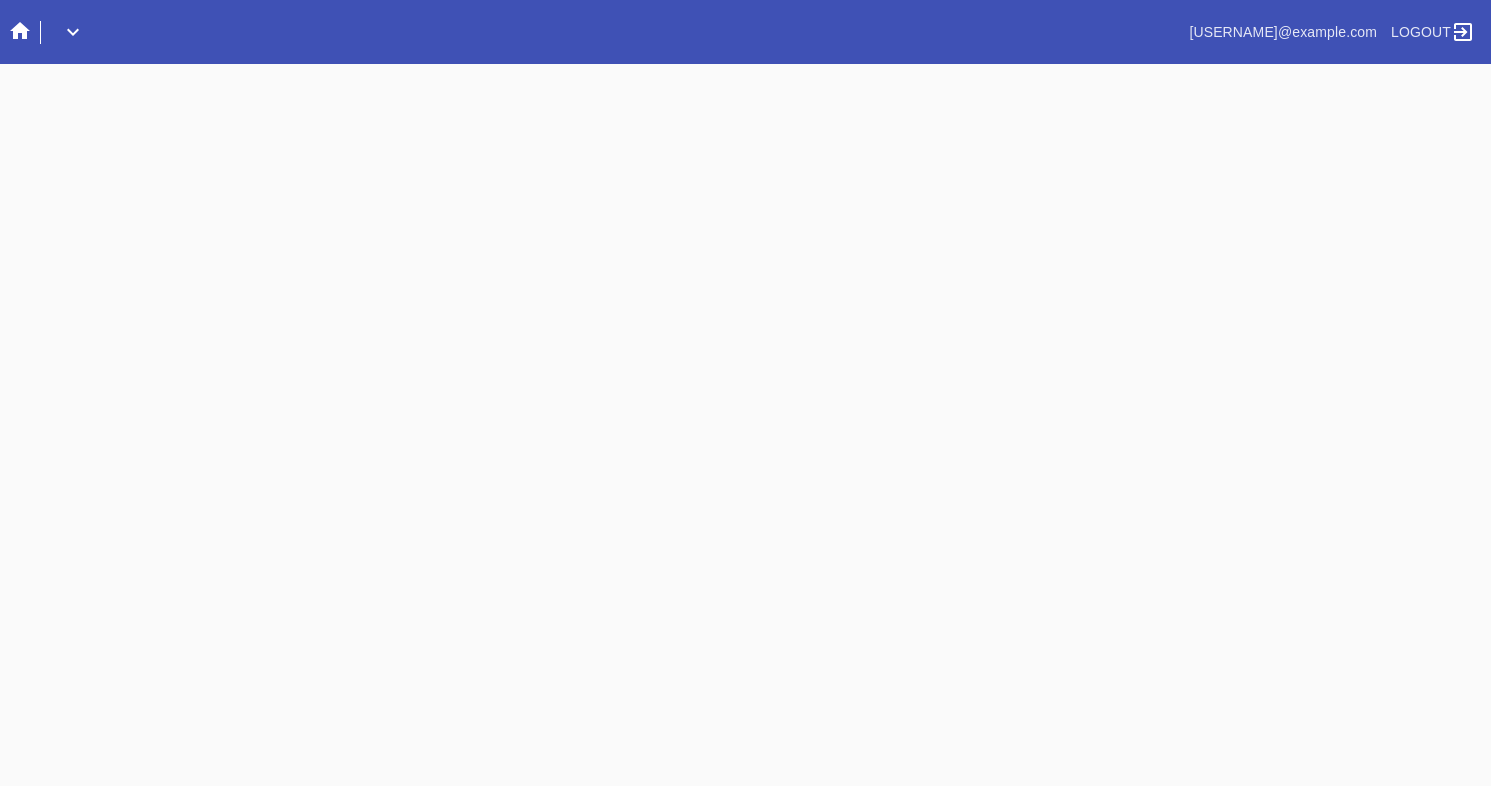 scroll, scrollTop: 0, scrollLeft: 0, axis: both 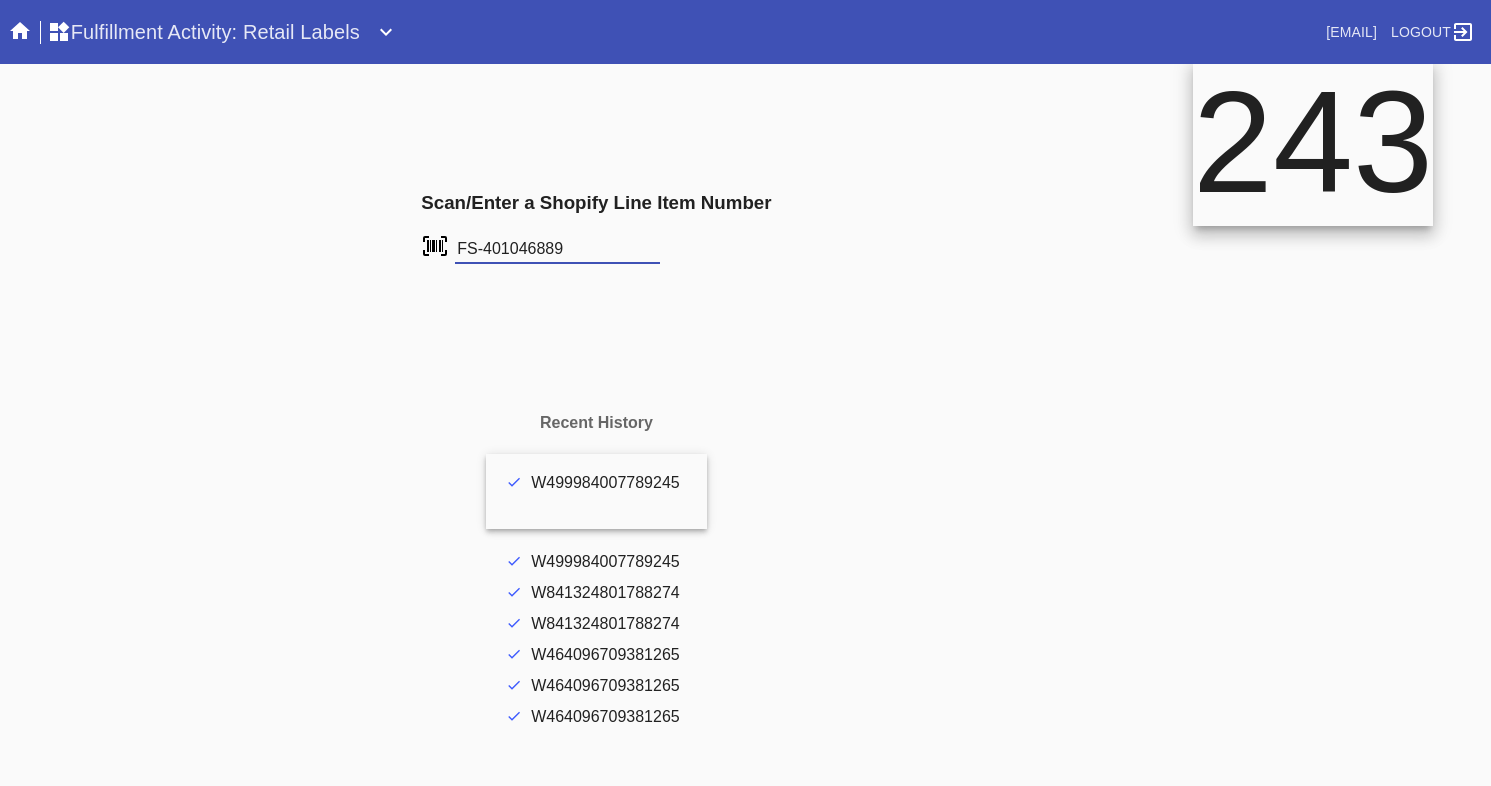 type on "FS-401046889" 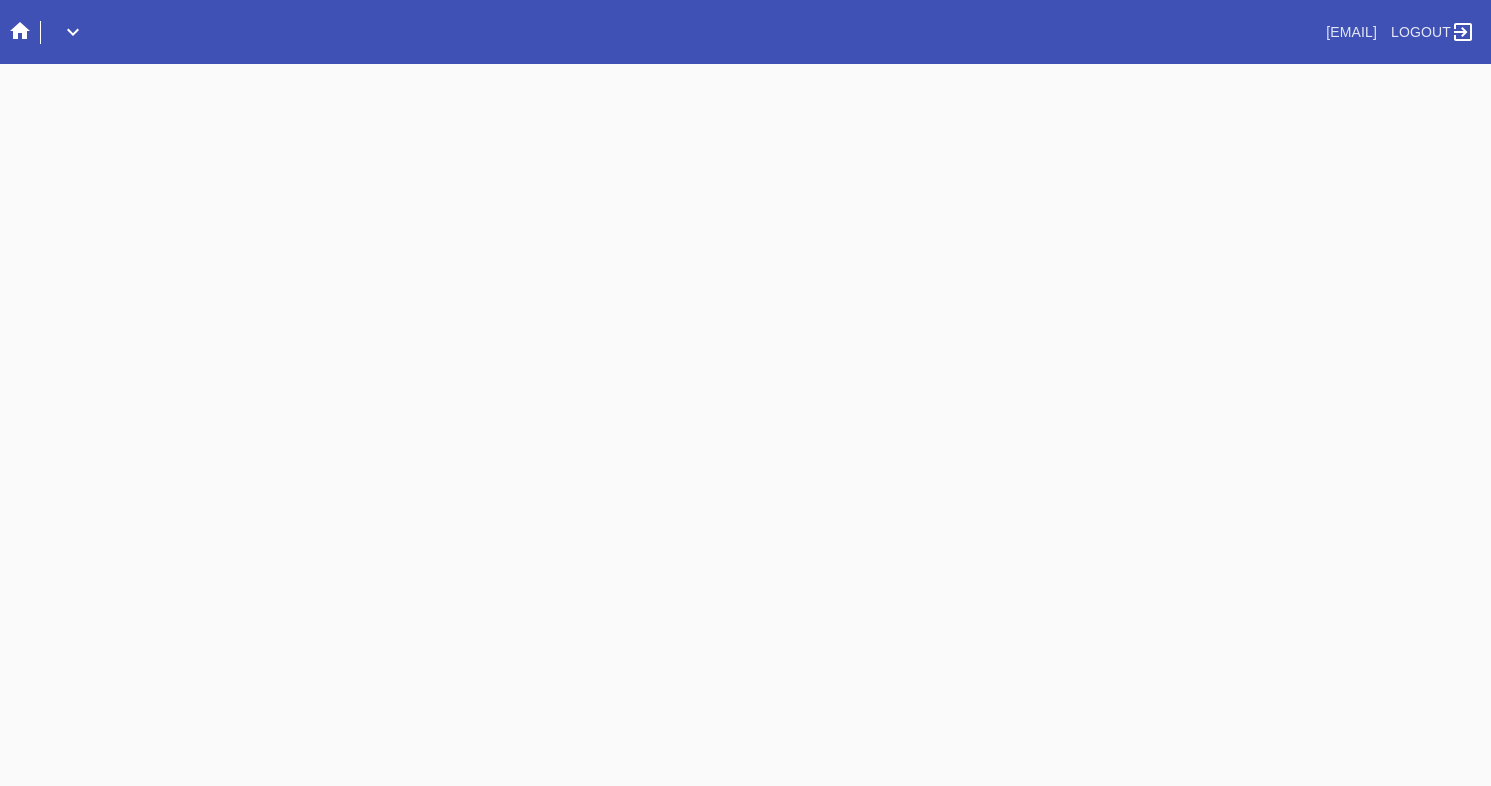 scroll, scrollTop: 0, scrollLeft: 0, axis: both 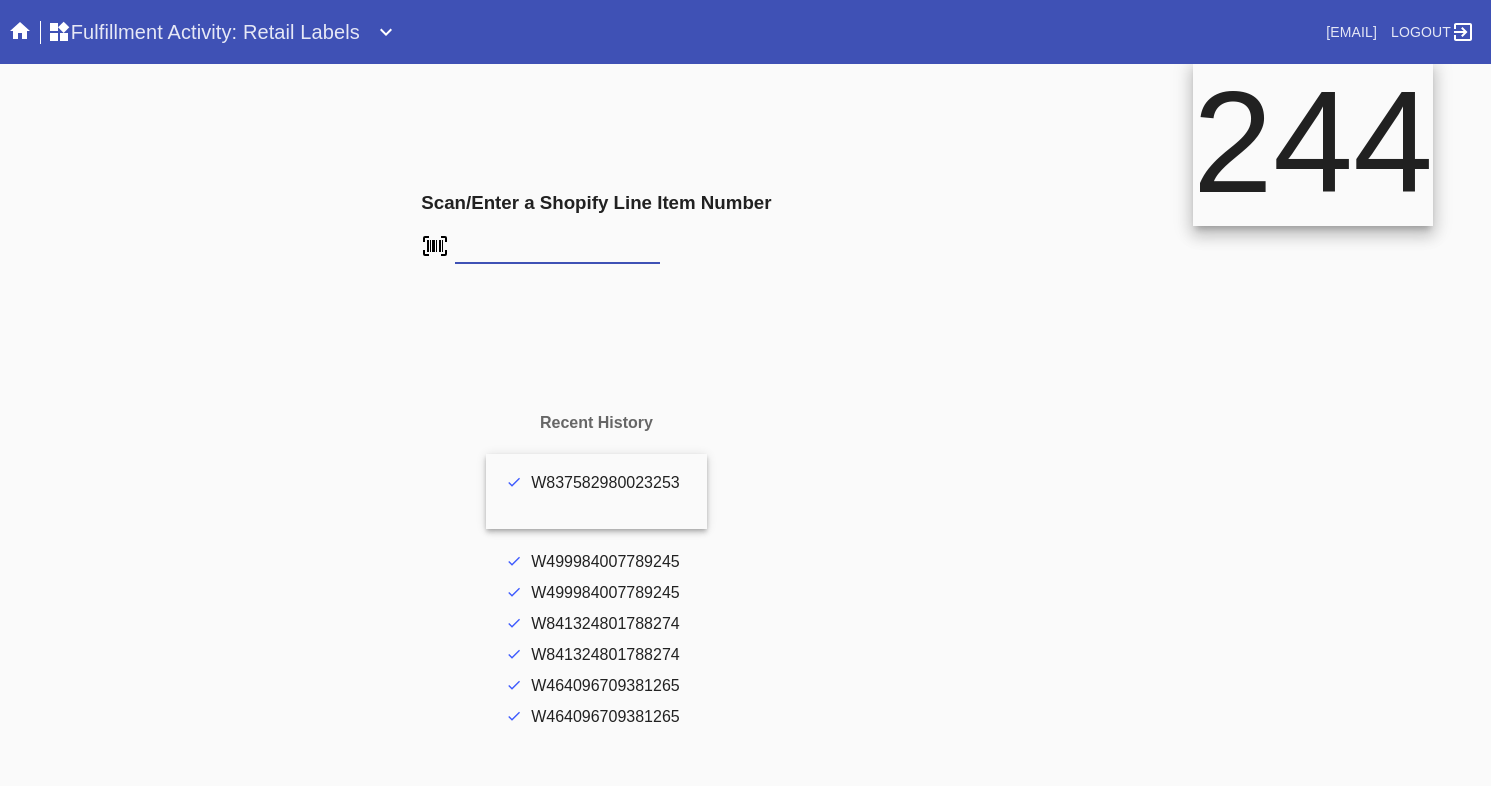 type on "FS-401046889" 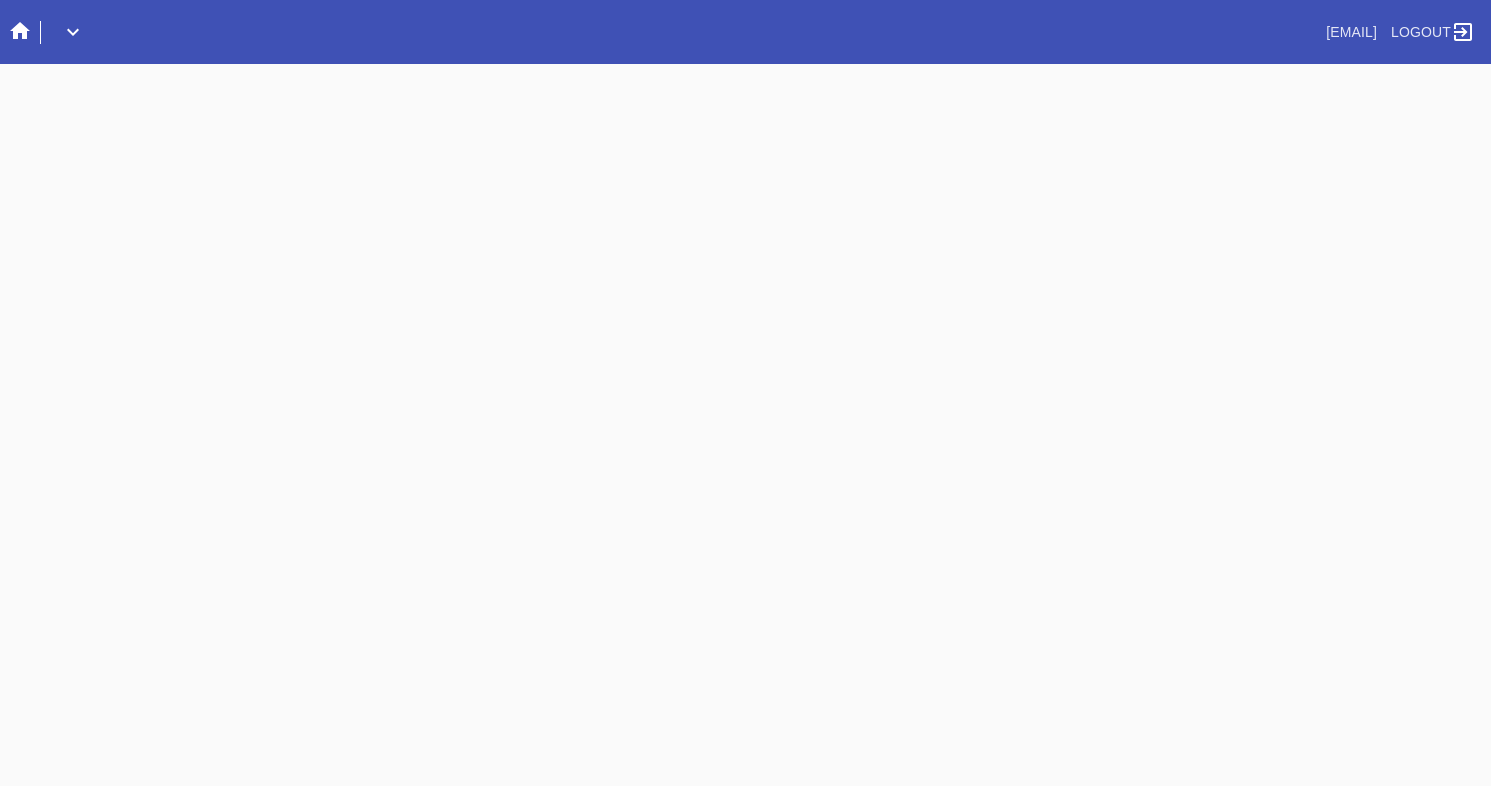 scroll, scrollTop: 0, scrollLeft: 0, axis: both 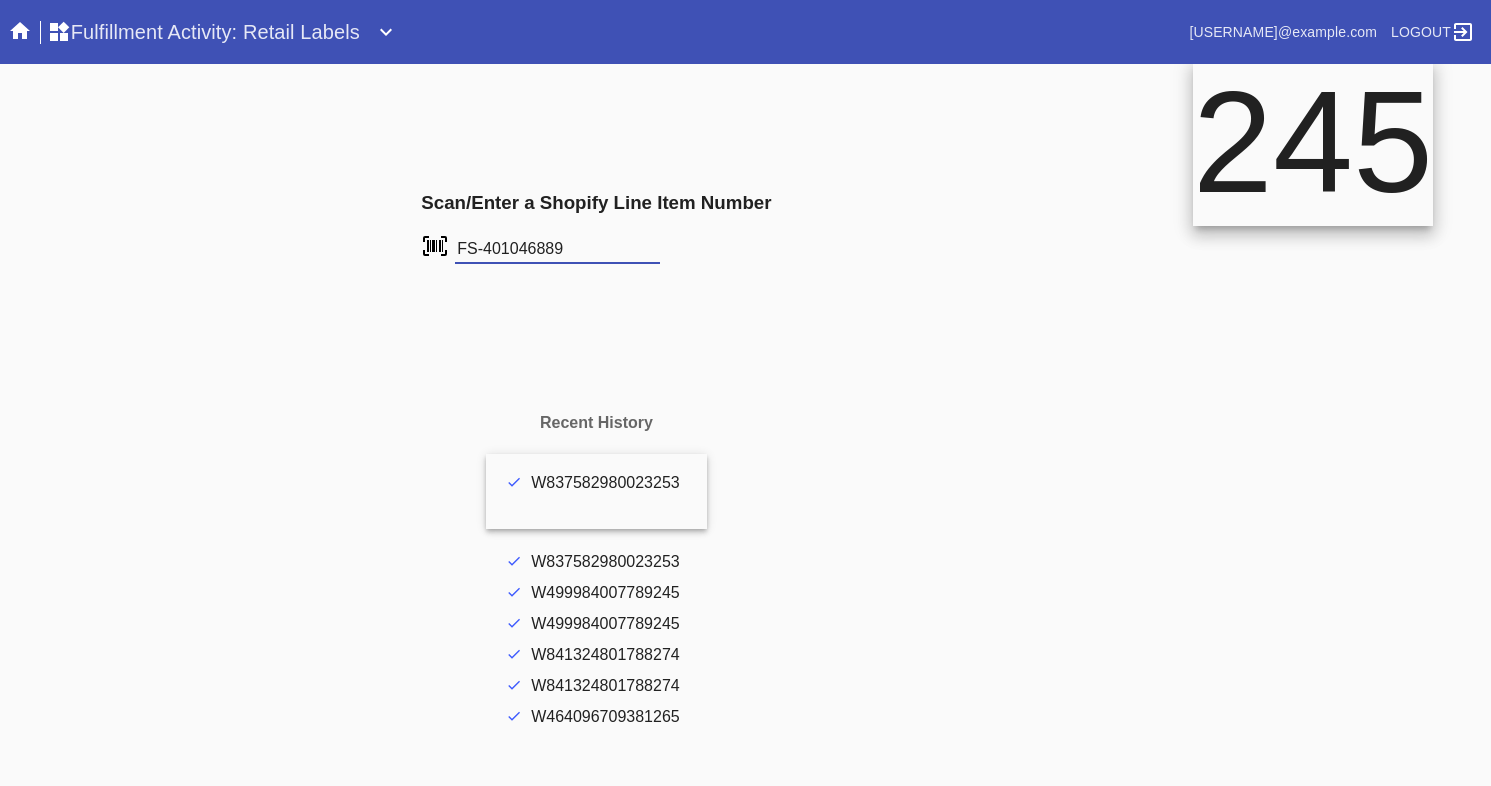 type on "FS-401046889" 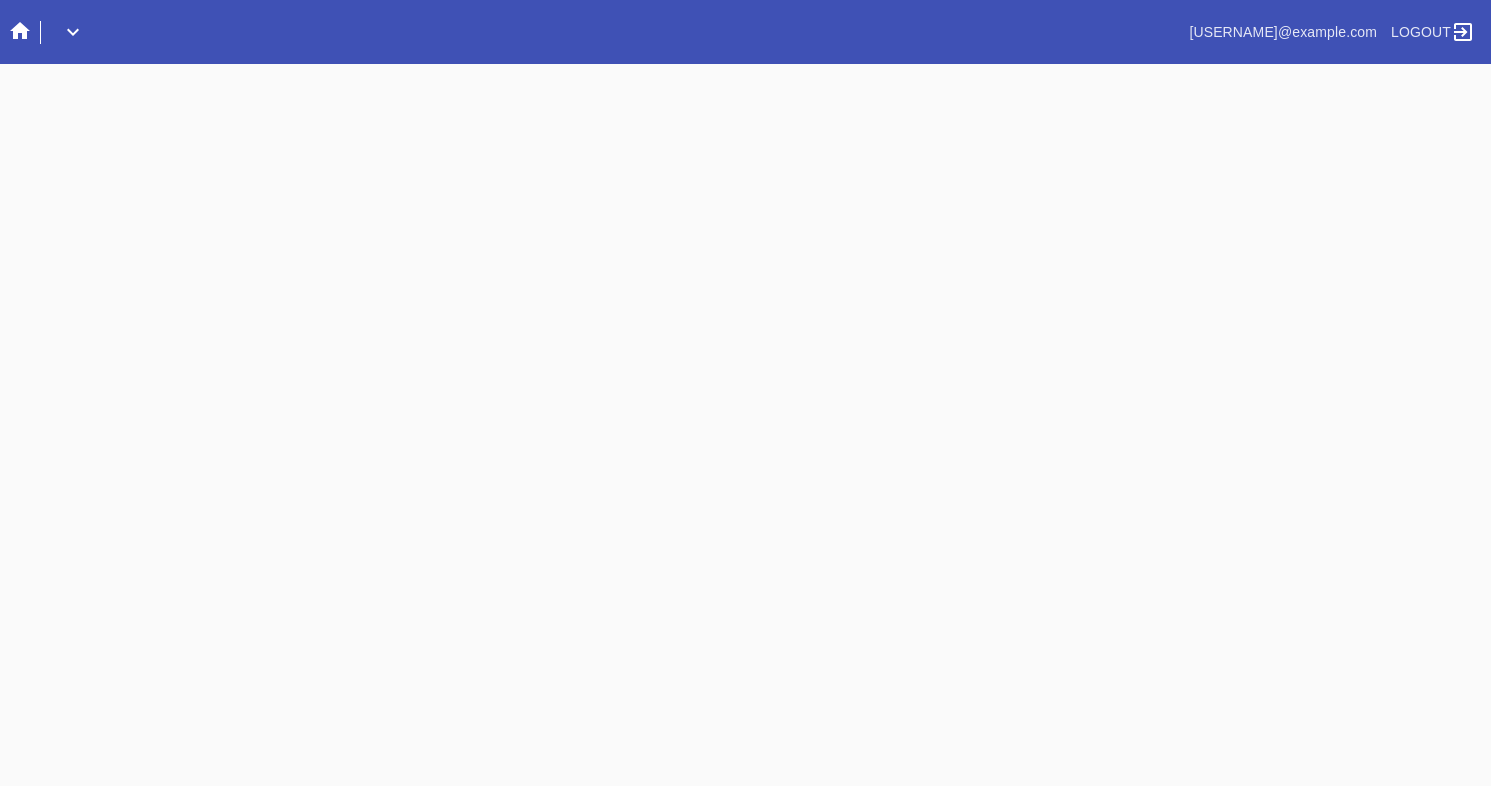 scroll, scrollTop: 0, scrollLeft: 0, axis: both 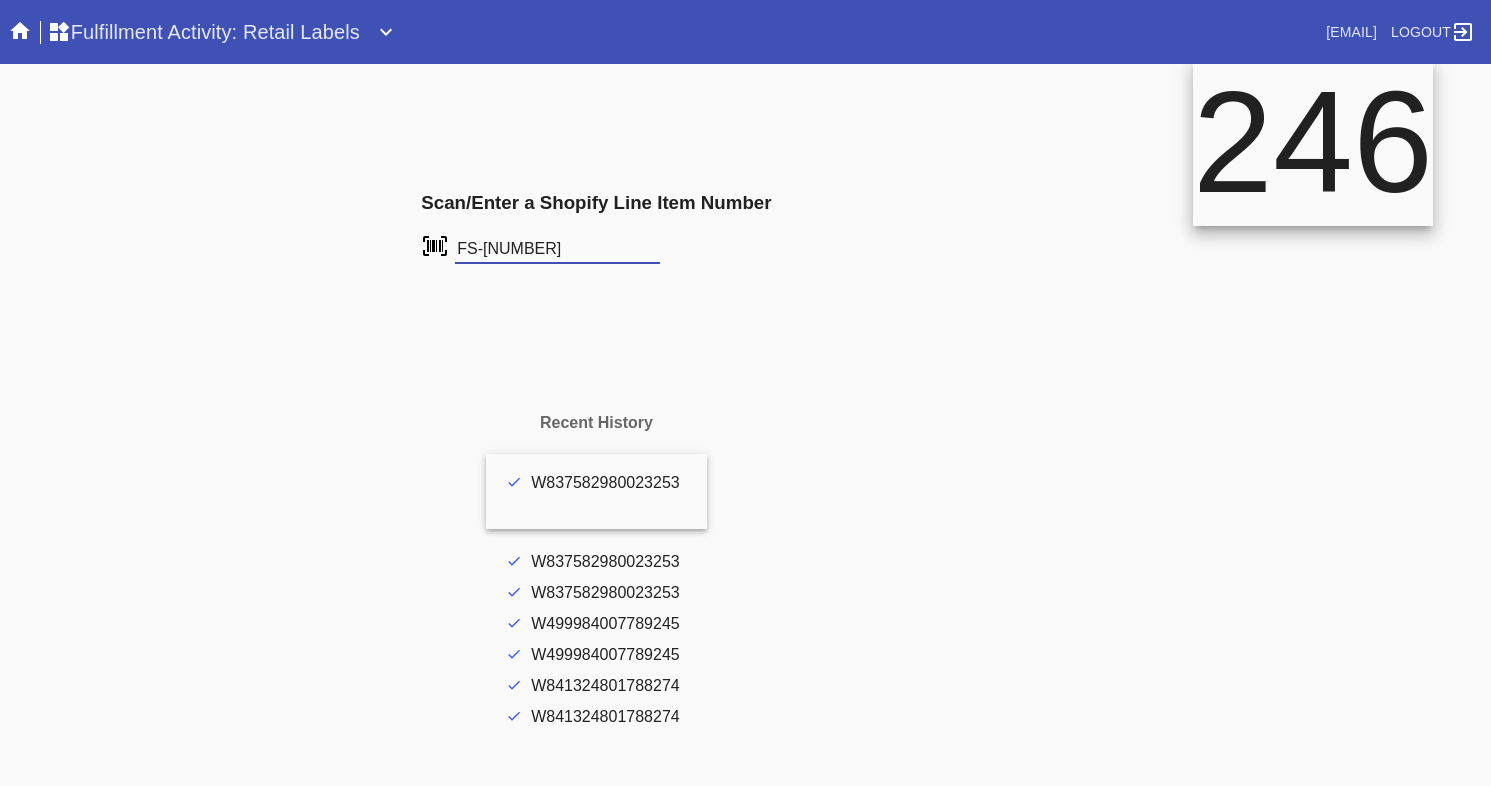 type on "FS-891934804" 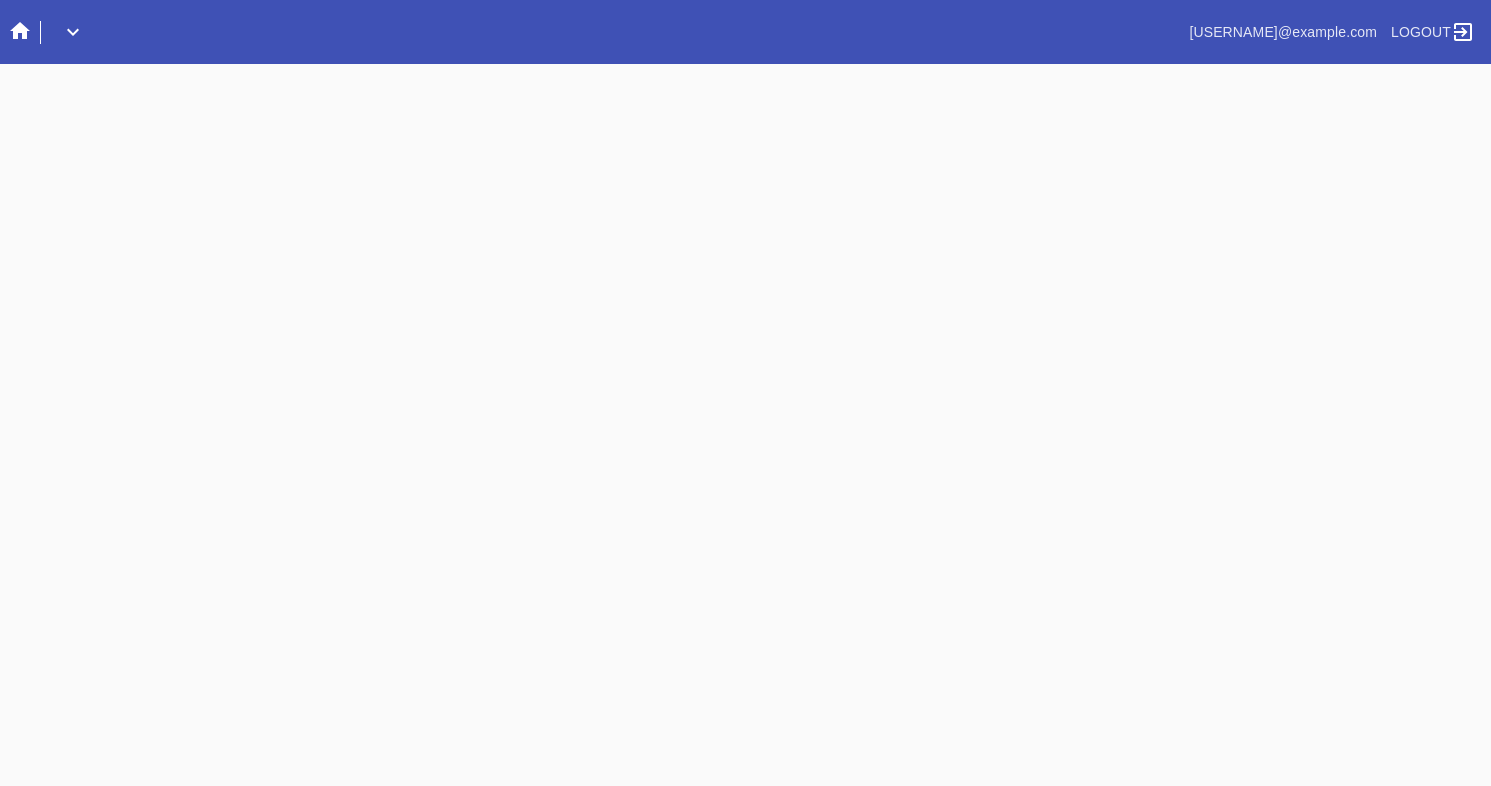scroll, scrollTop: 0, scrollLeft: 0, axis: both 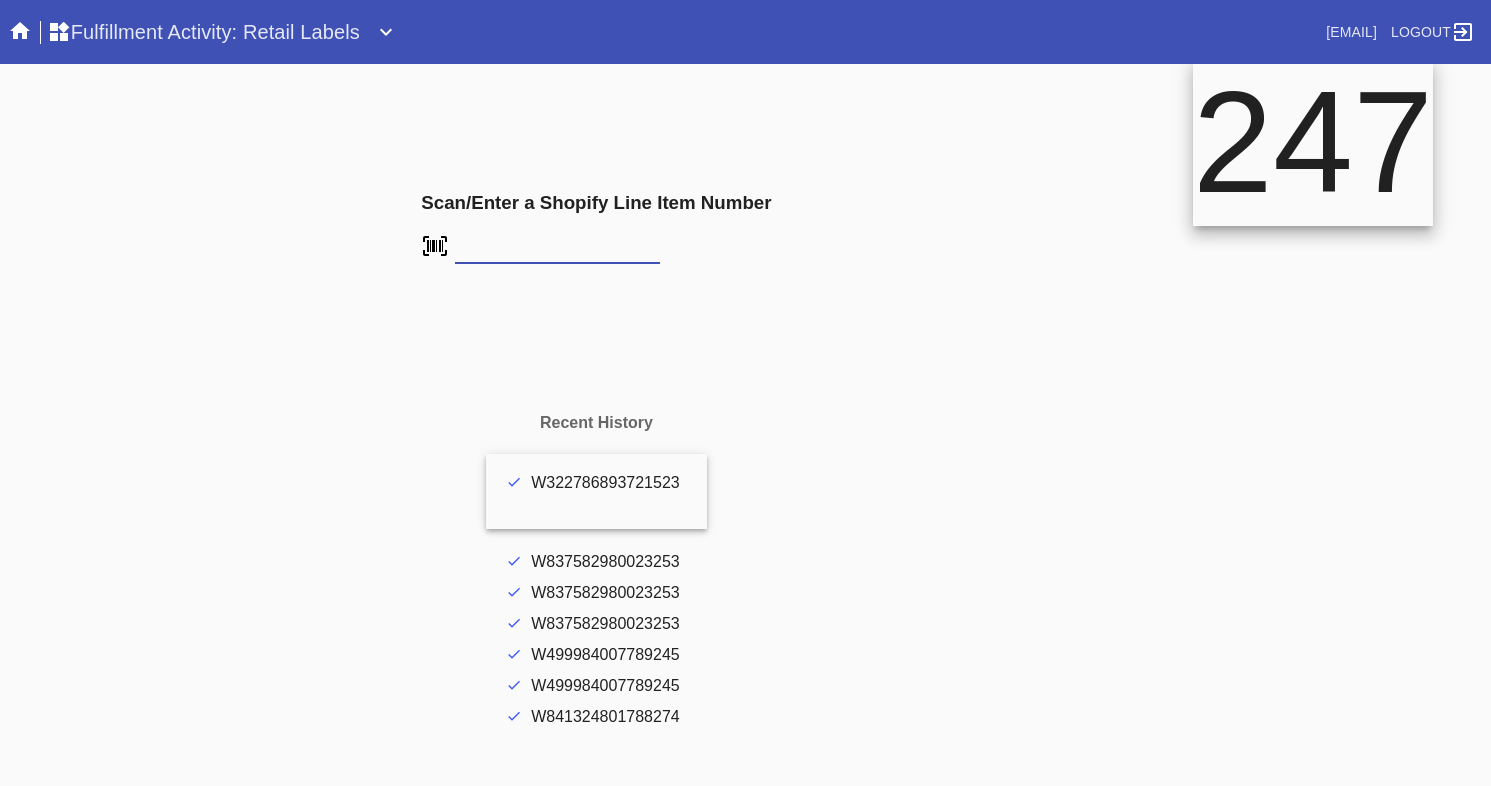 type on "FS-[NUMBER]" 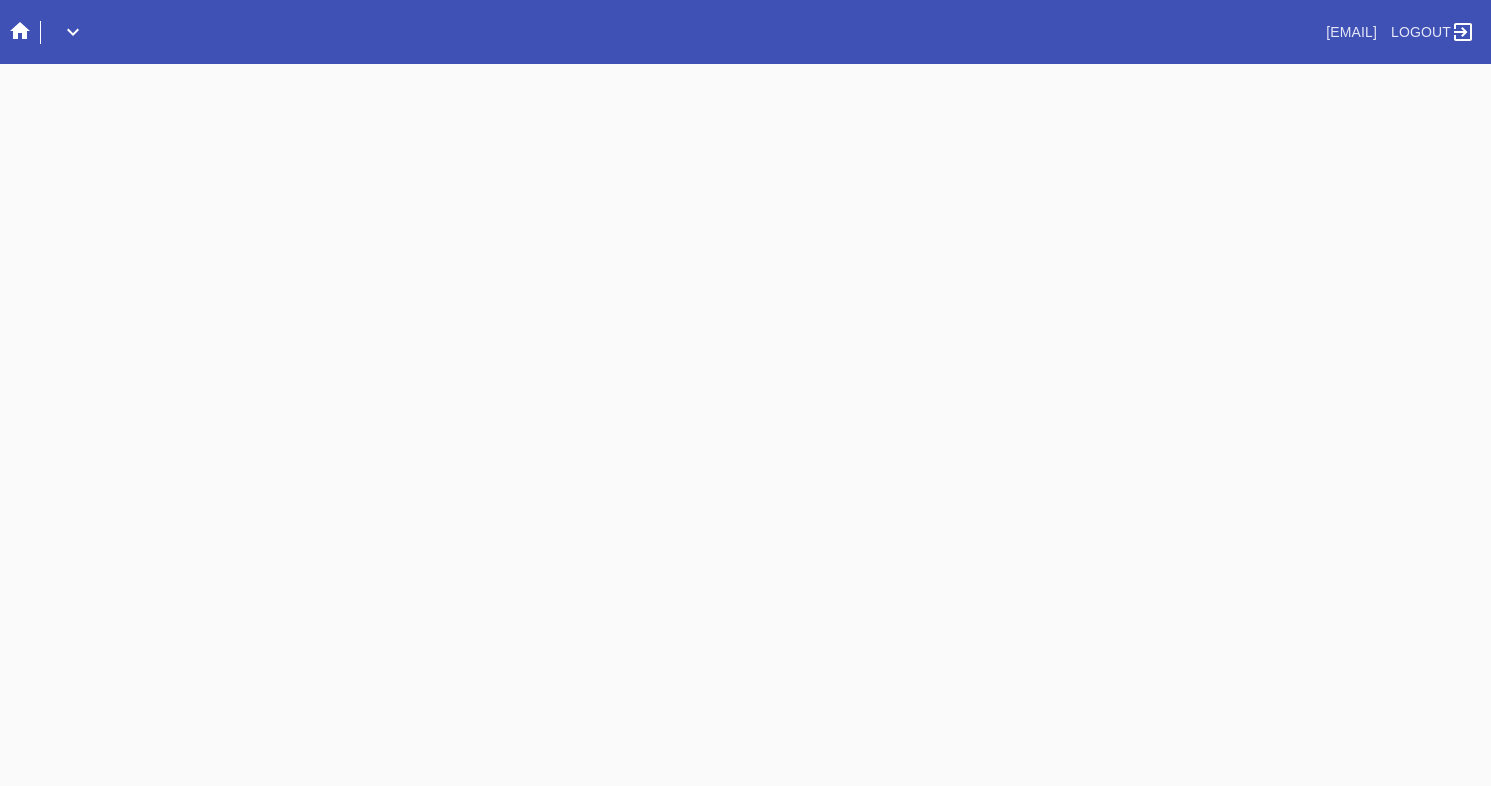 scroll, scrollTop: 0, scrollLeft: 0, axis: both 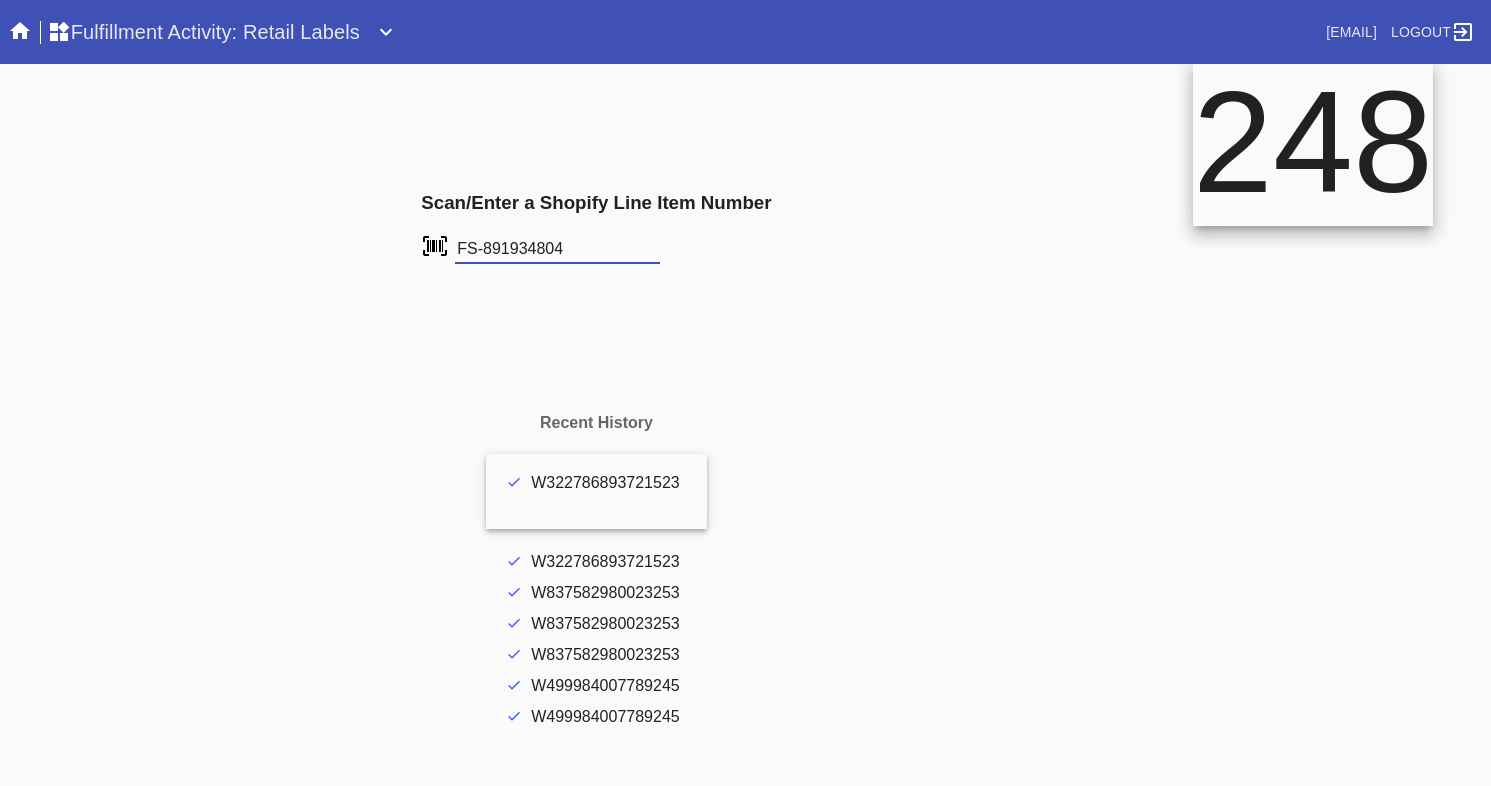 type on "FS-891934804" 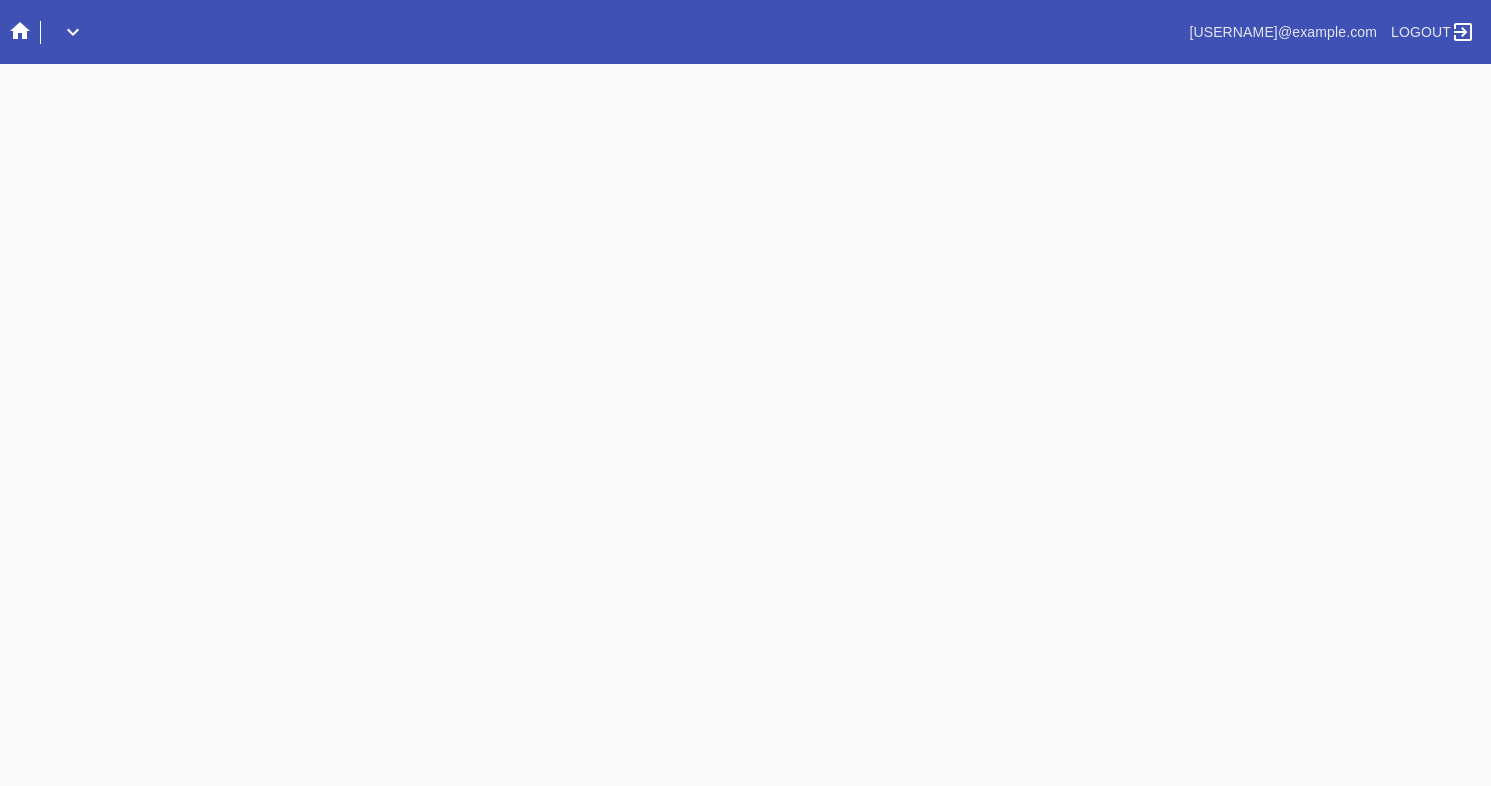 scroll, scrollTop: 0, scrollLeft: 0, axis: both 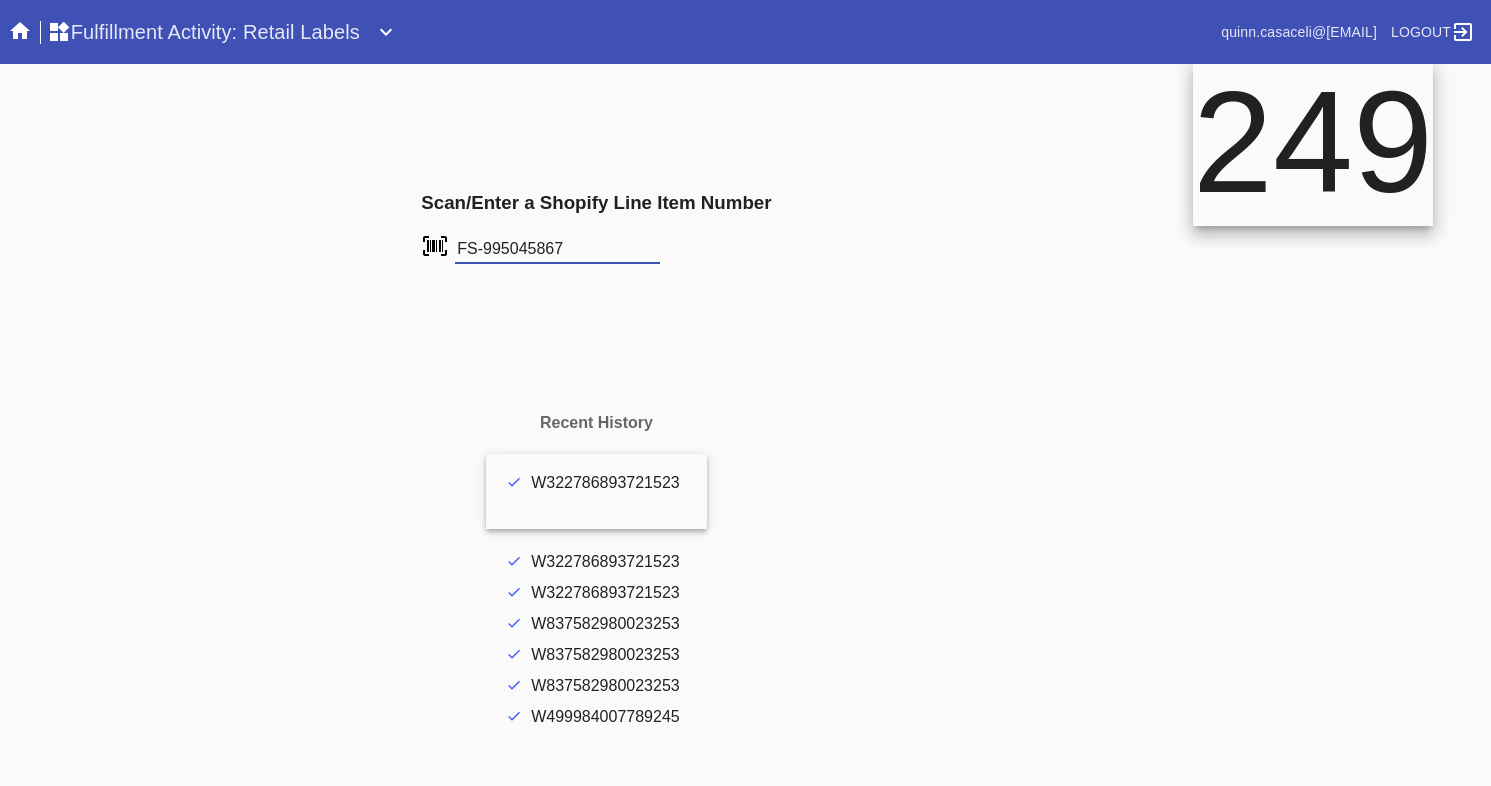 type on "FS-995045867" 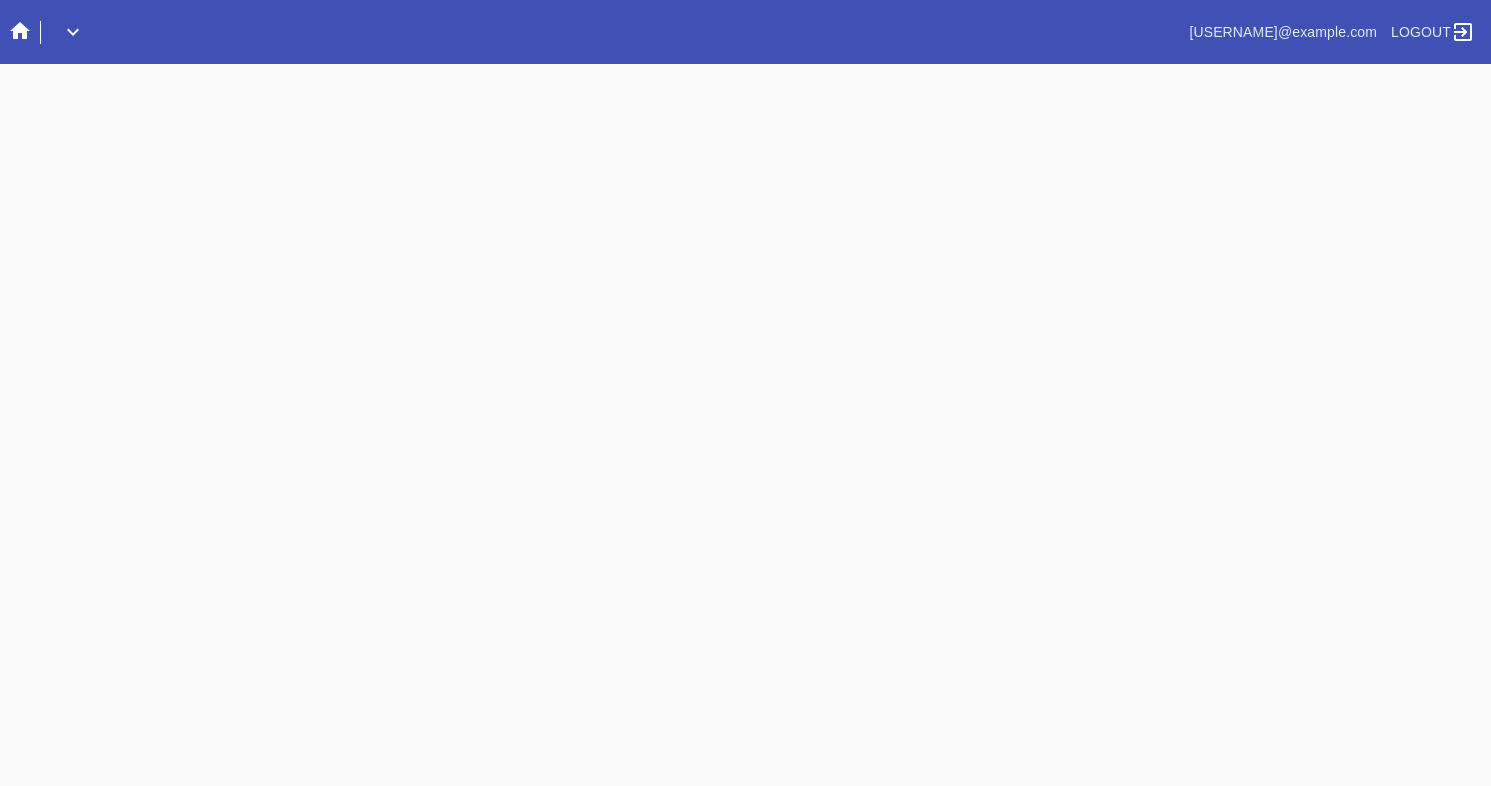 scroll, scrollTop: 0, scrollLeft: 0, axis: both 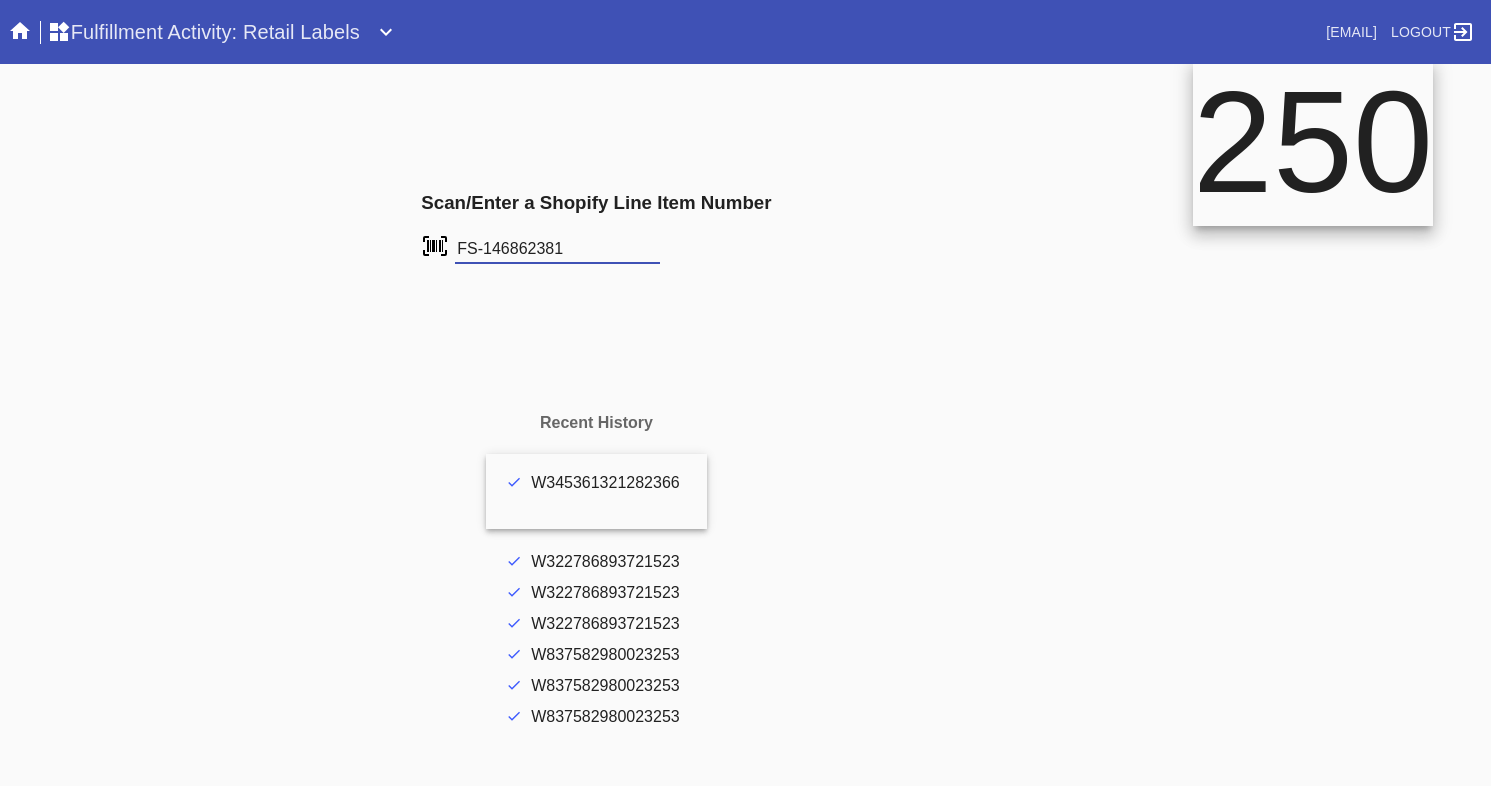 type on "FS-146862381" 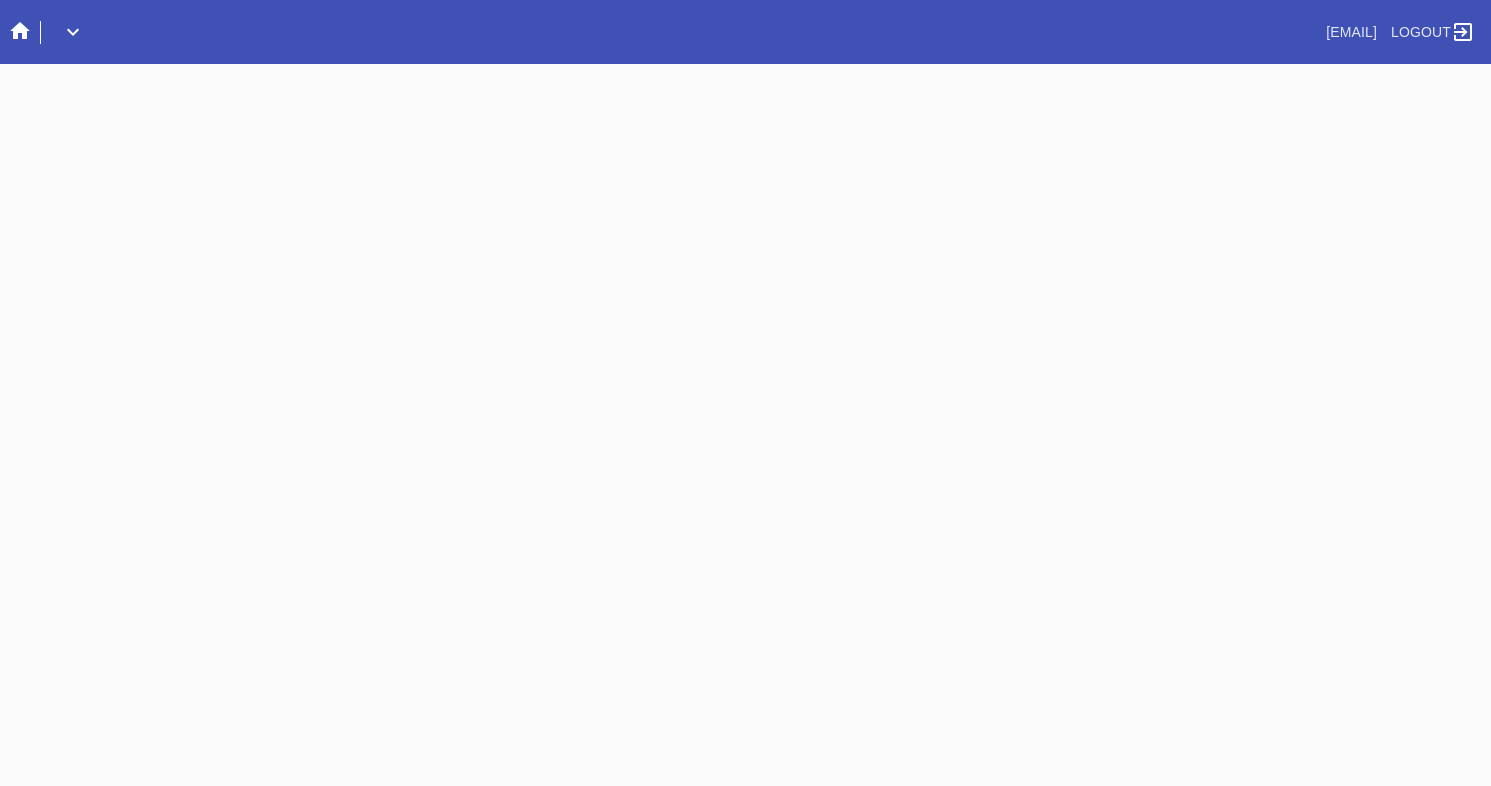 scroll, scrollTop: 0, scrollLeft: 0, axis: both 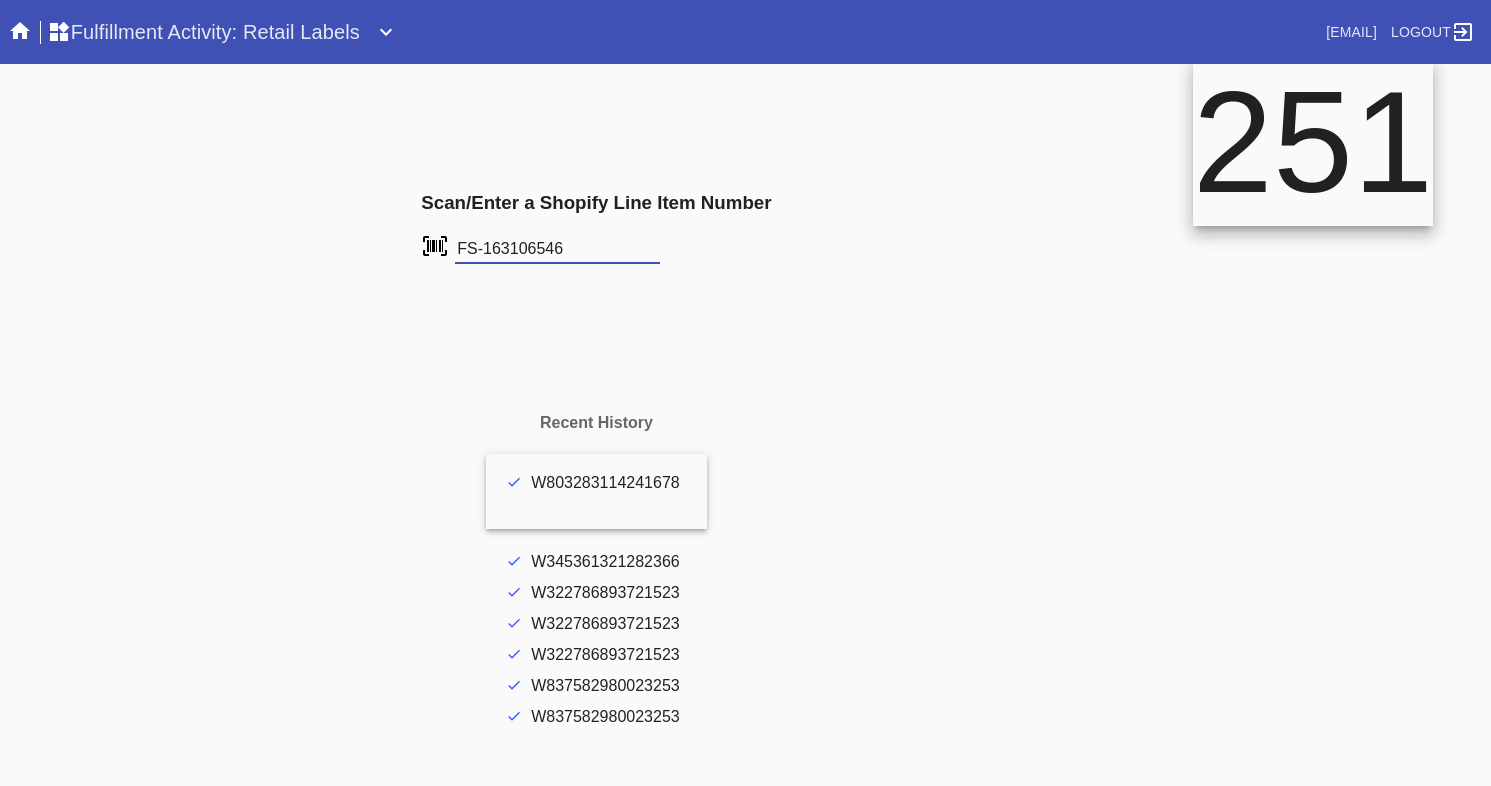 type on "FS-163106546" 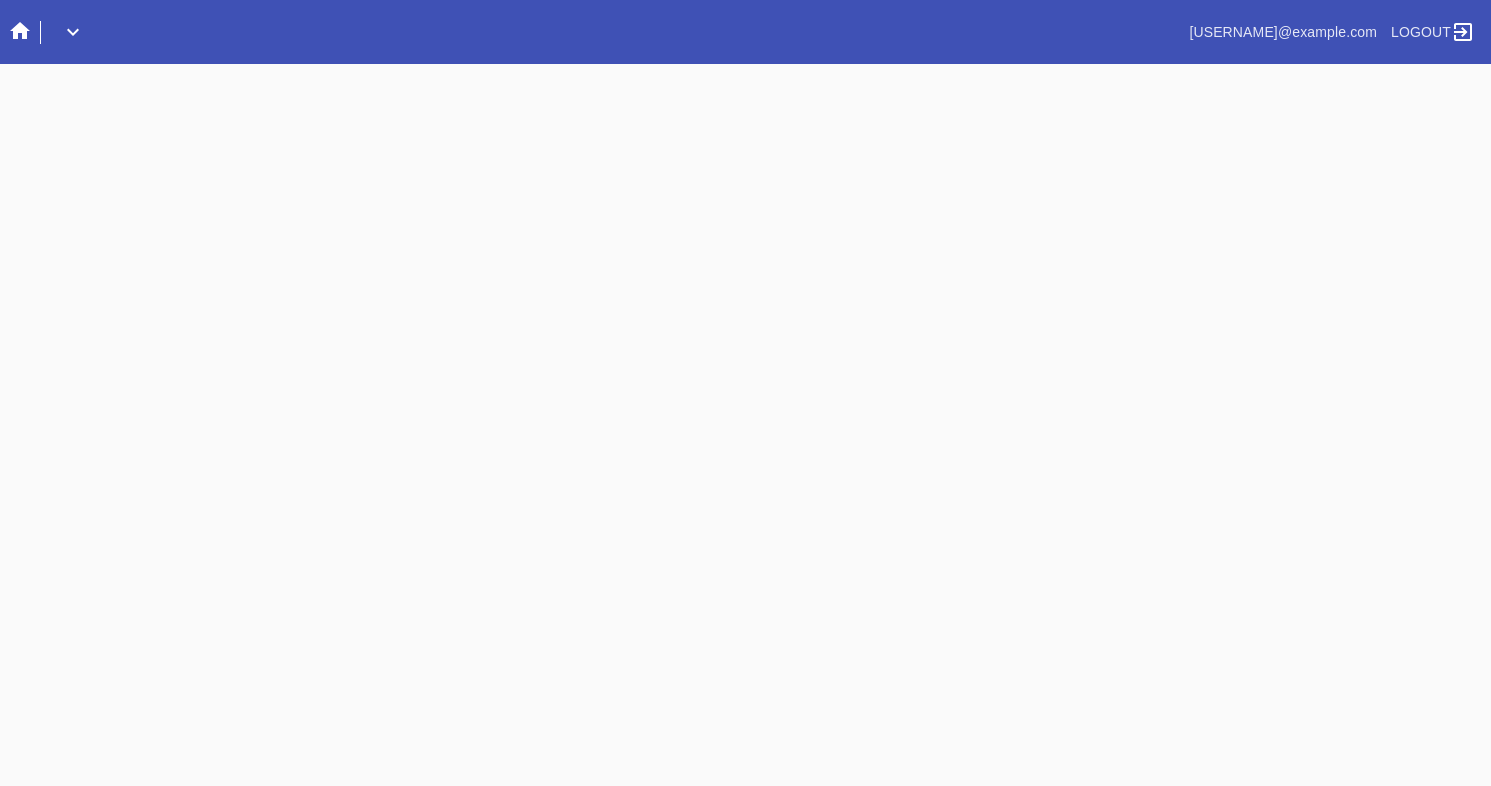 scroll, scrollTop: 0, scrollLeft: 0, axis: both 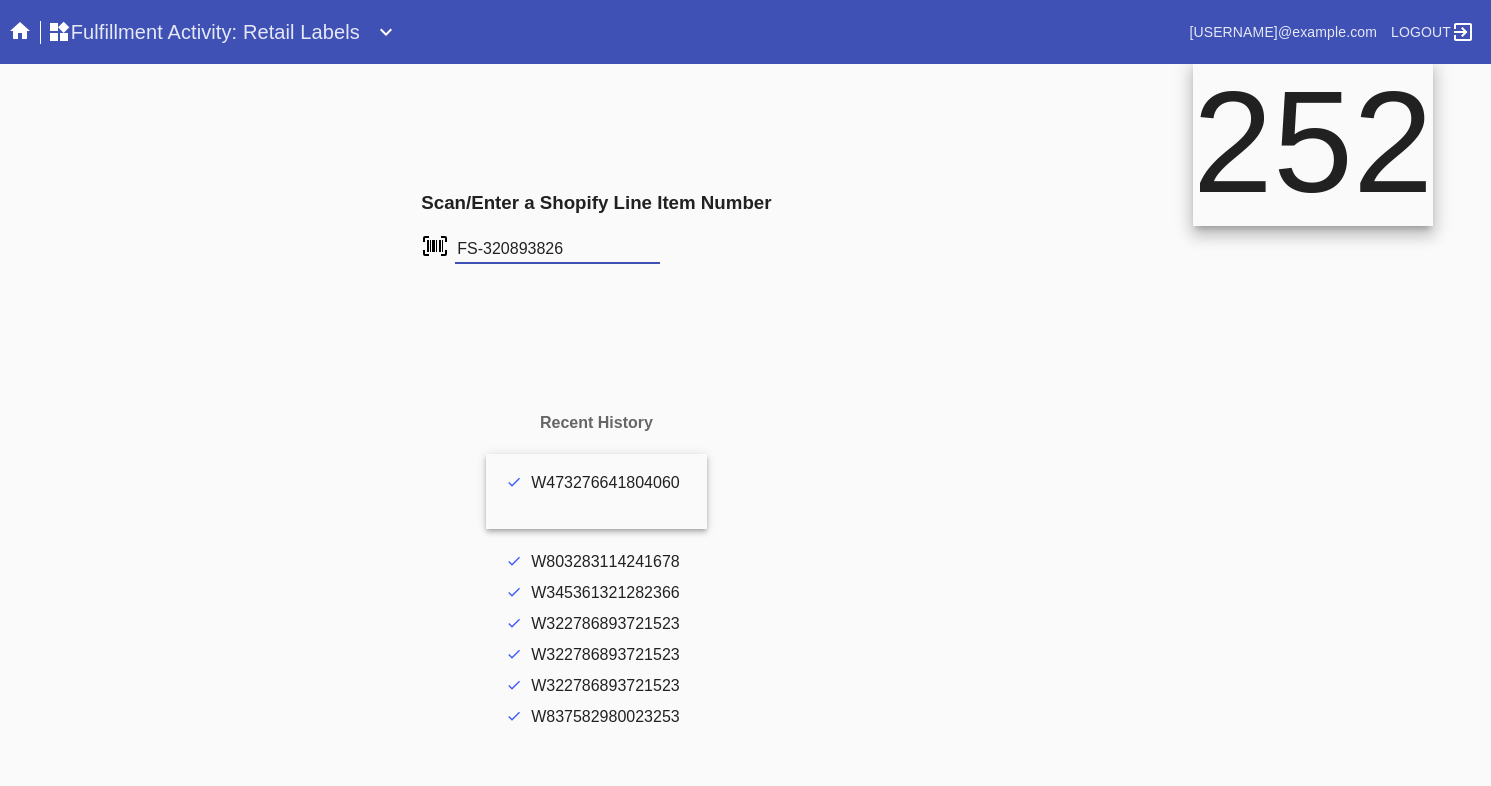 type on "FS-320893826" 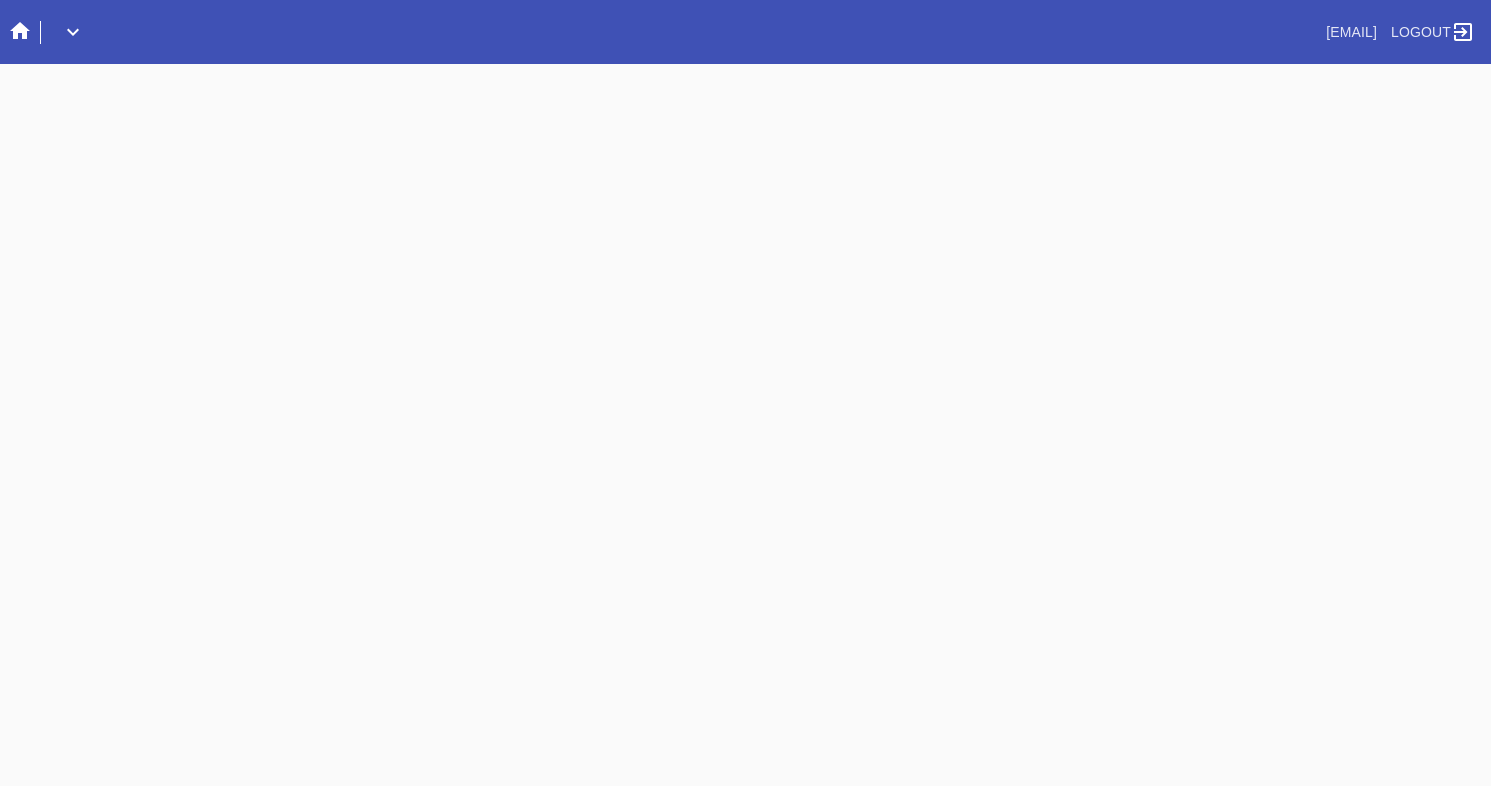 scroll, scrollTop: 0, scrollLeft: 0, axis: both 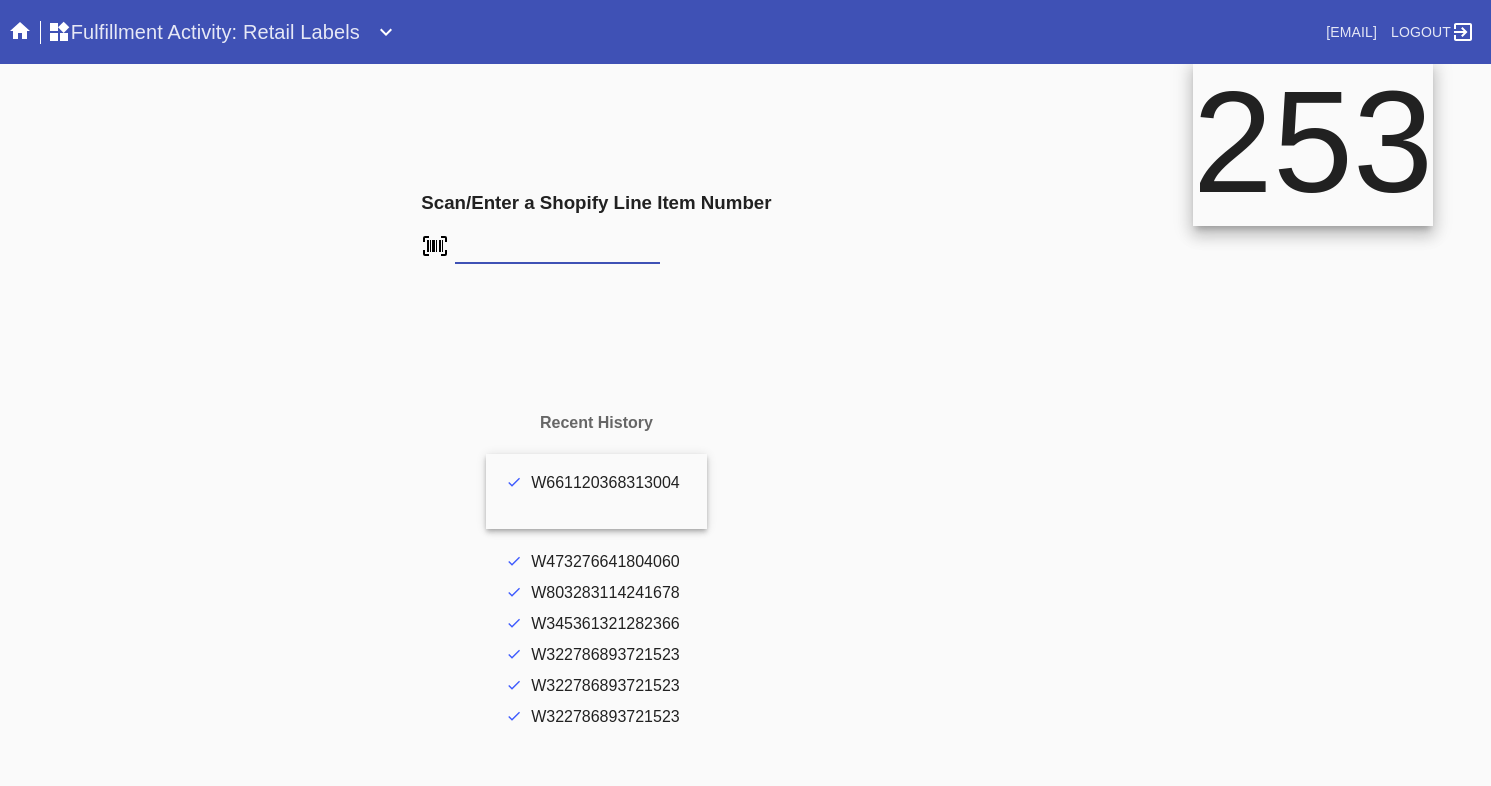 type on "FS-975847393" 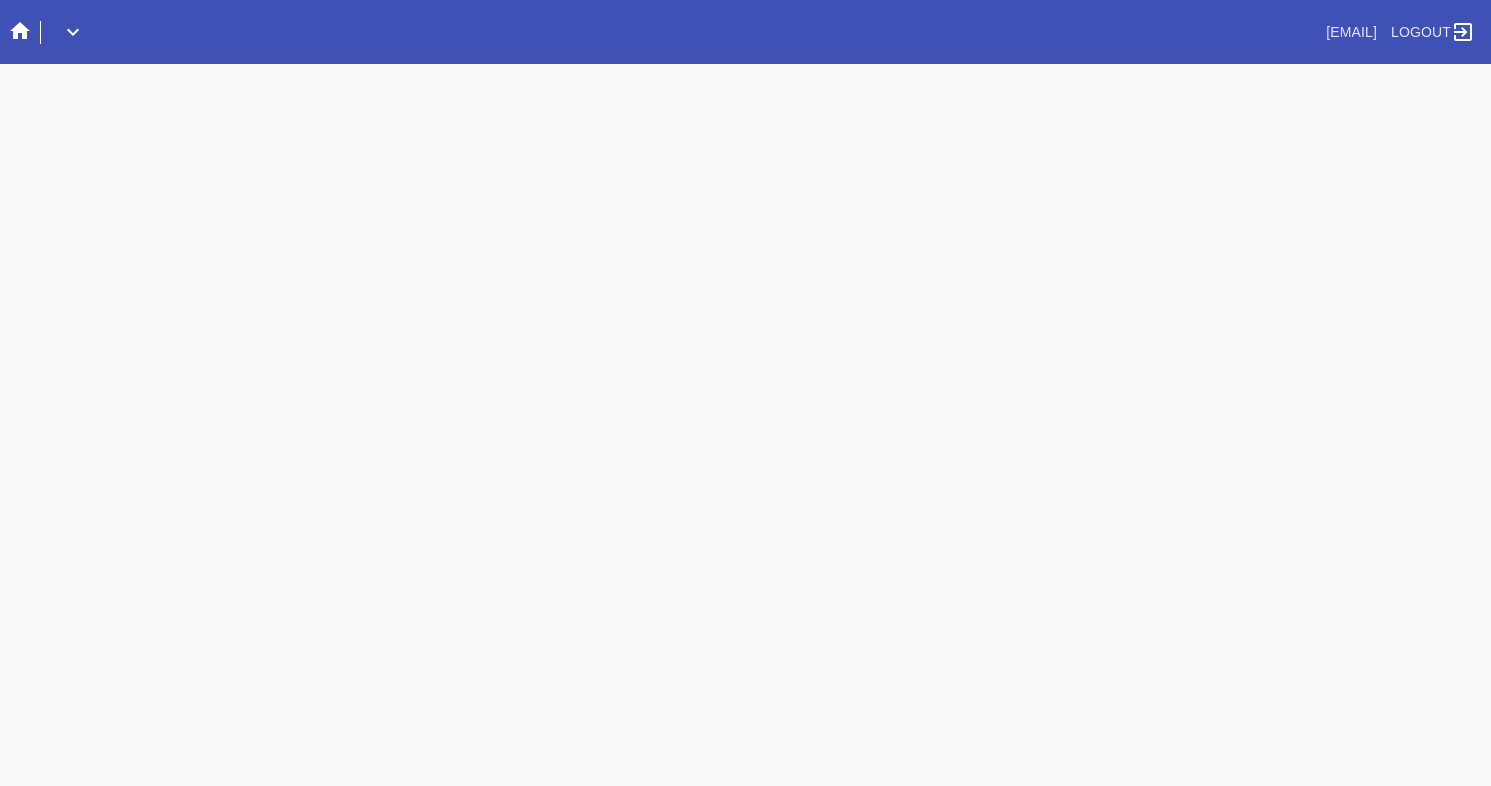 scroll, scrollTop: 0, scrollLeft: 0, axis: both 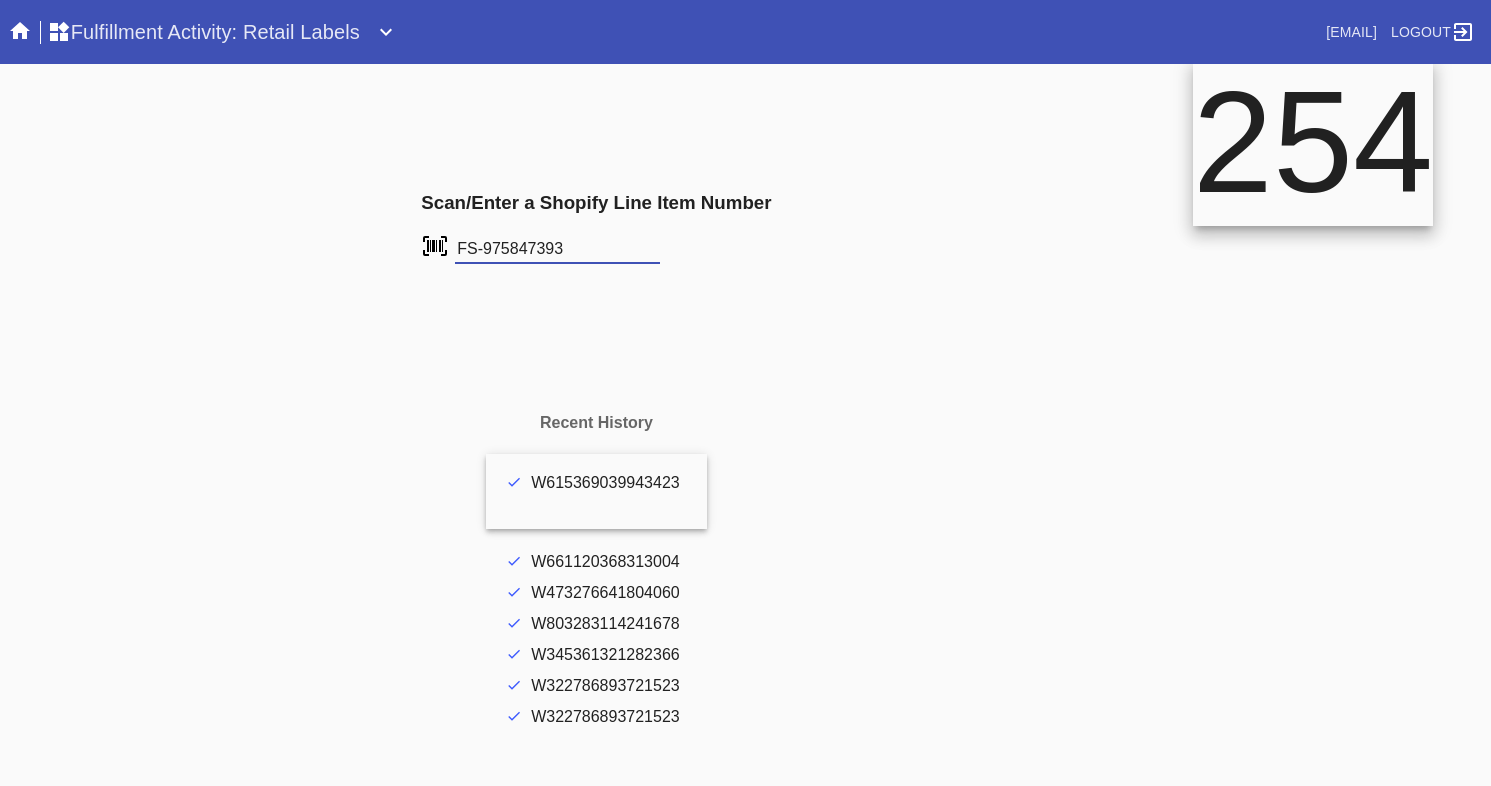 type on "FS-975847393" 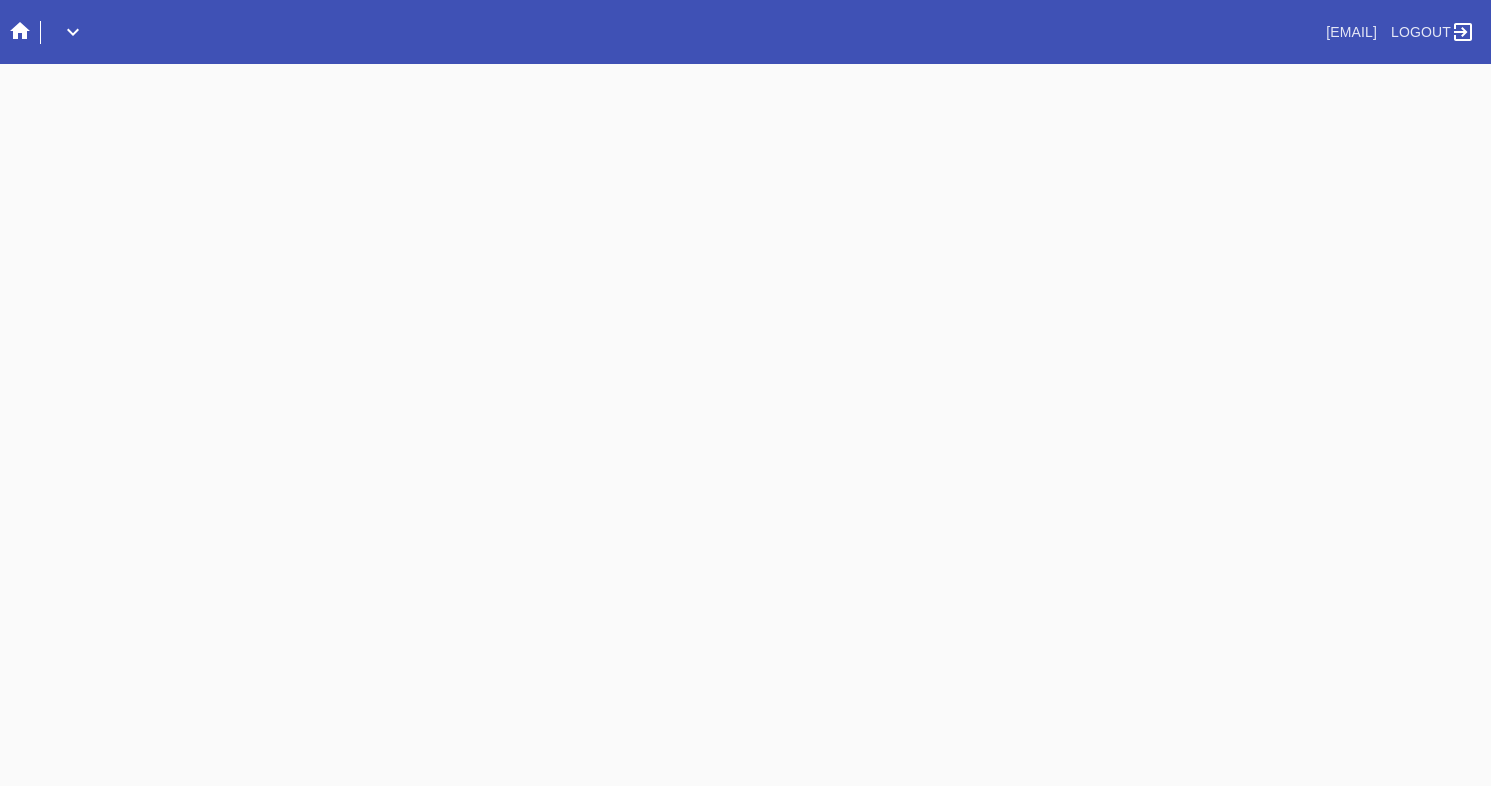 scroll, scrollTop: 0, scrollLeft: 0, axis: both 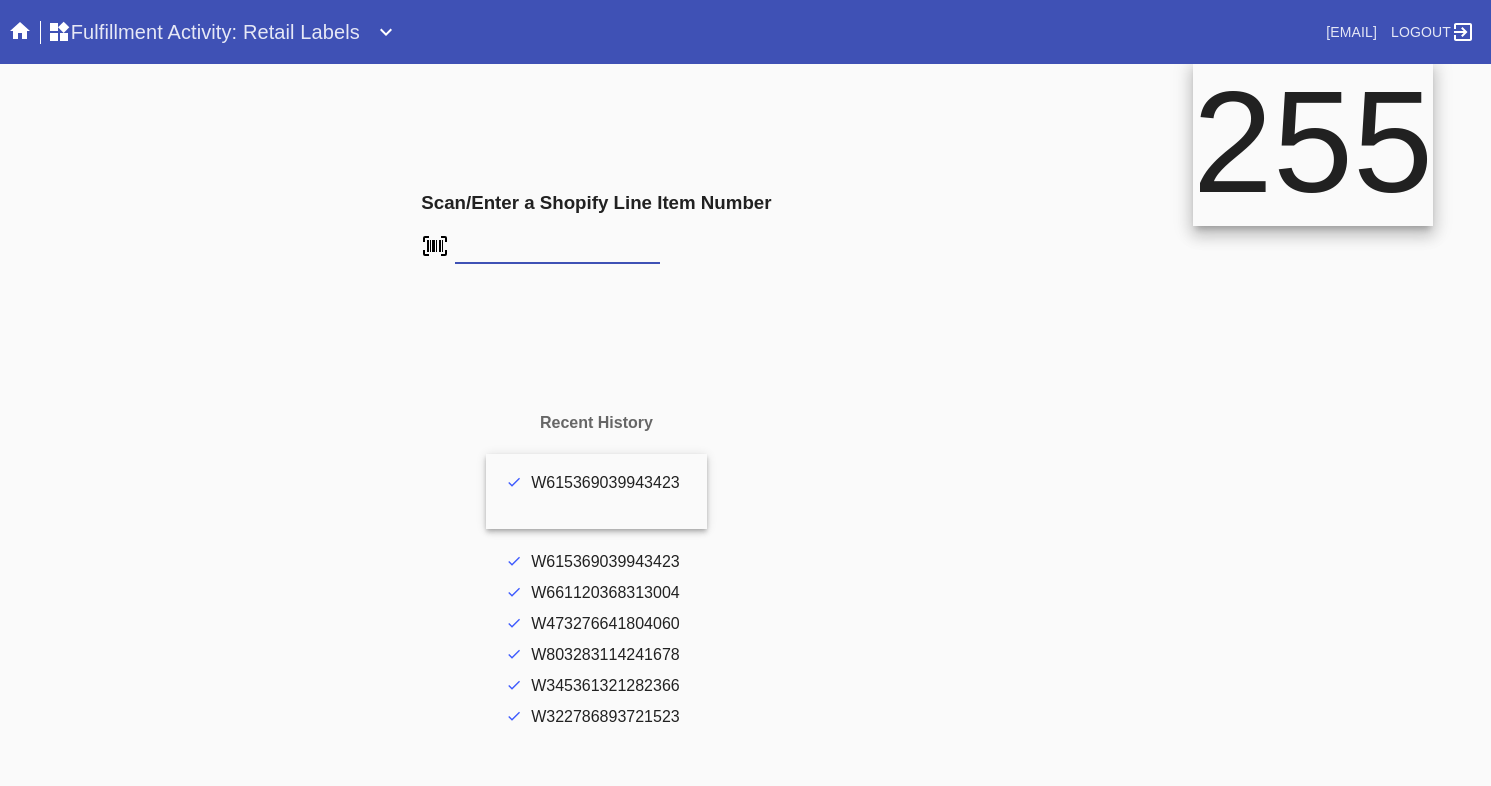 type on "FS-073805895" 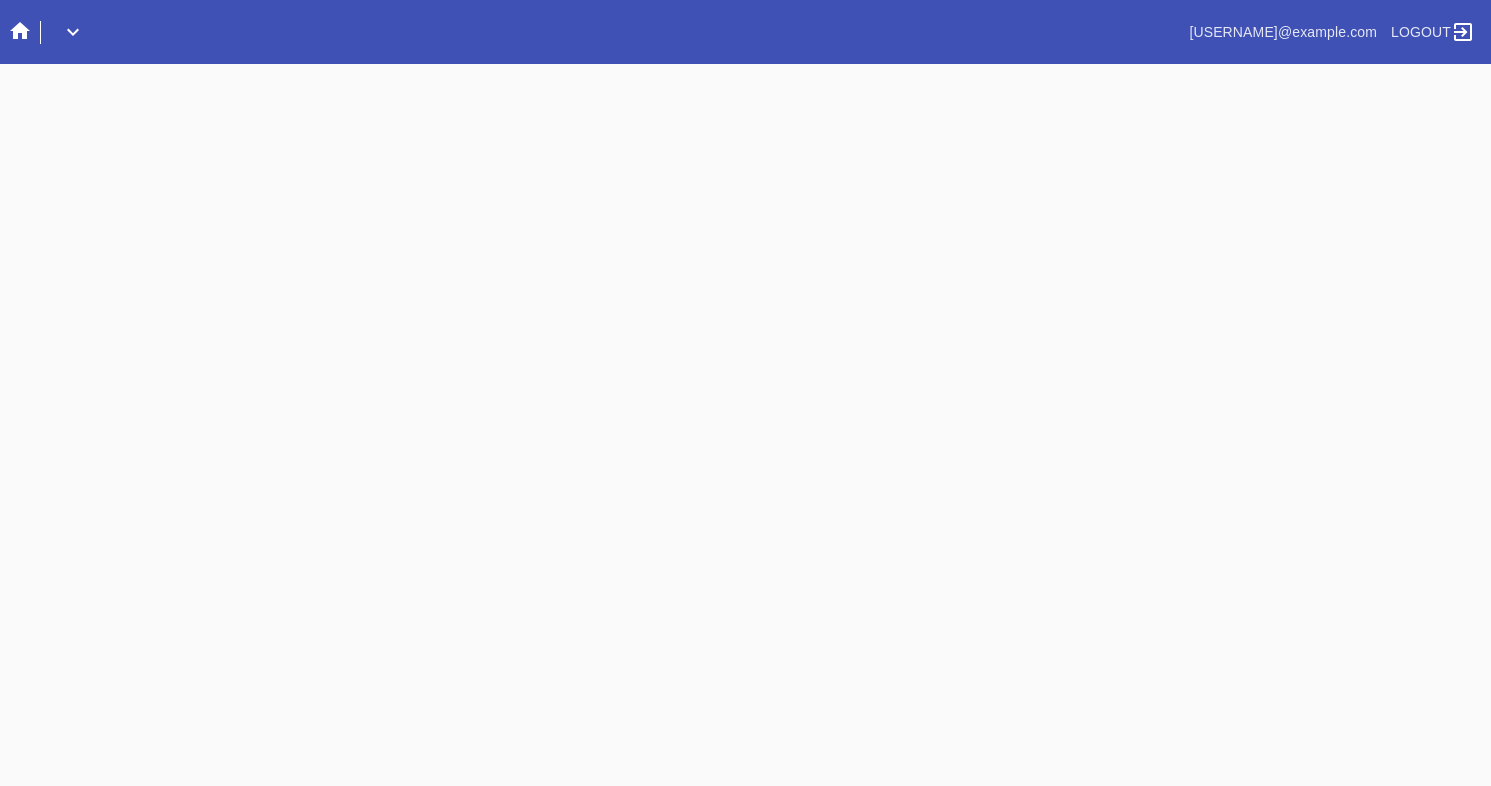 scroll, scrollTop: 0, scrollLeft: 0, axis: both 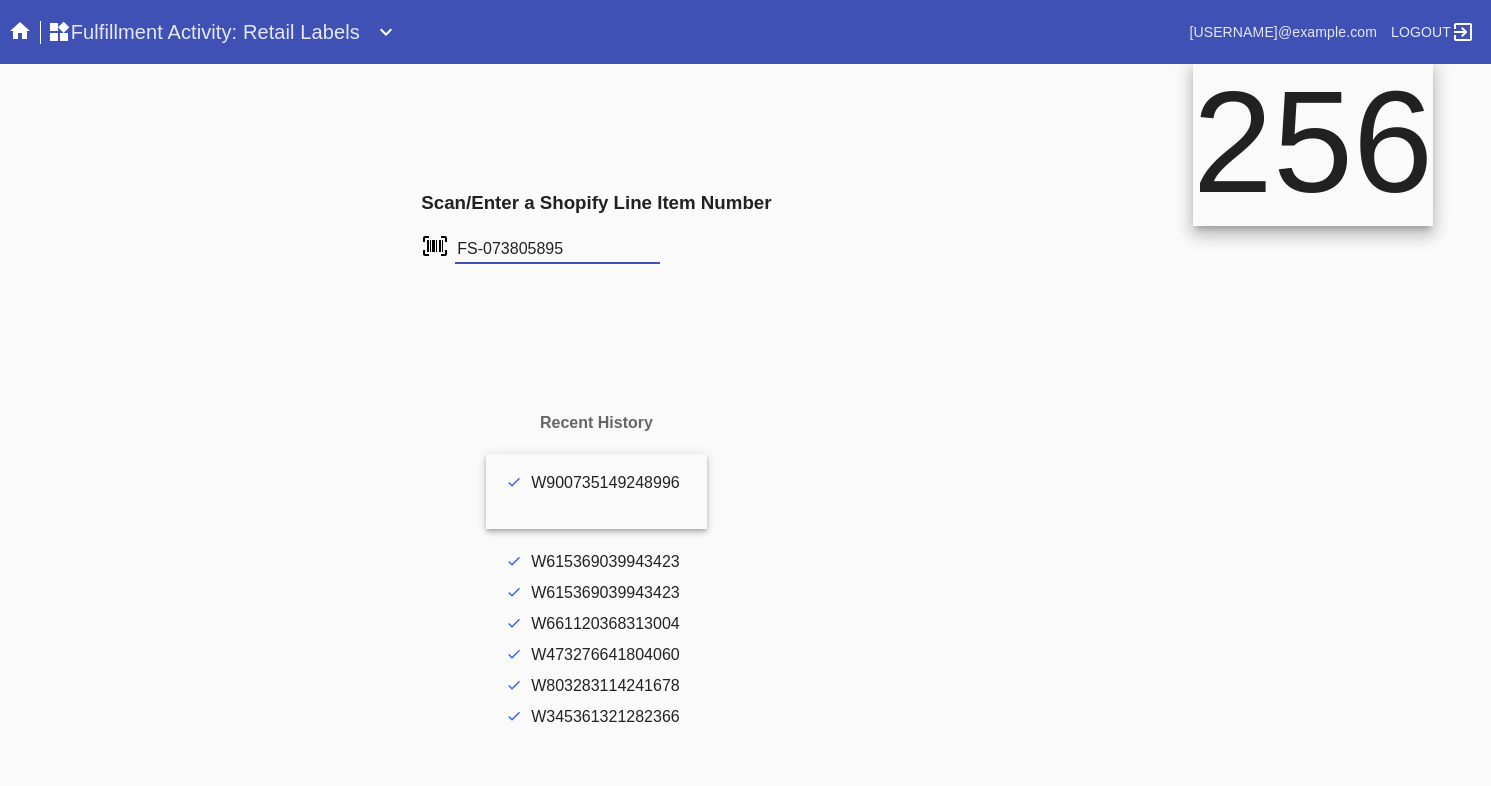 type on "FS-073805895" 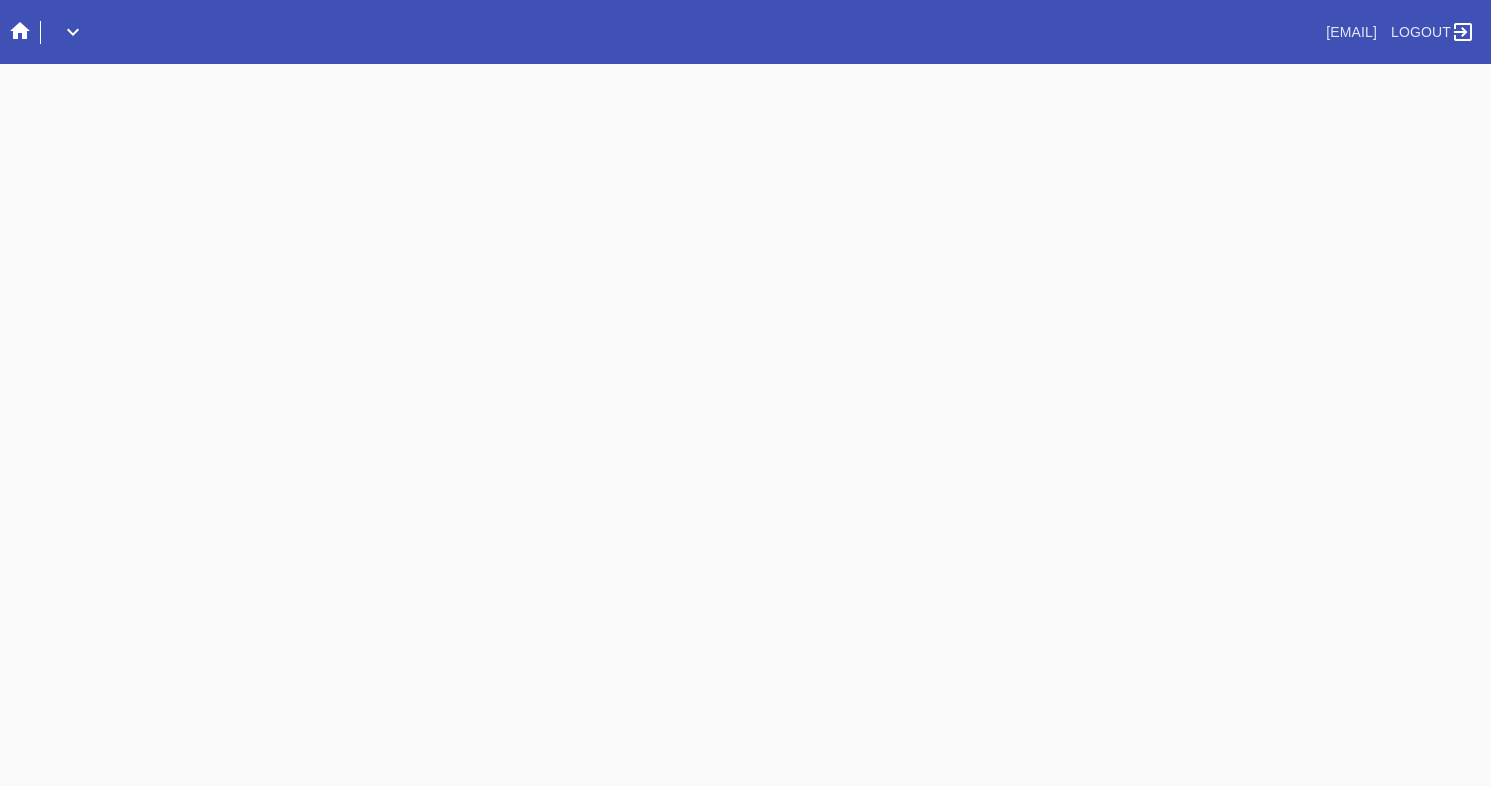 scroll, scrollTop: 0, scrollLeft: 0, axis: both 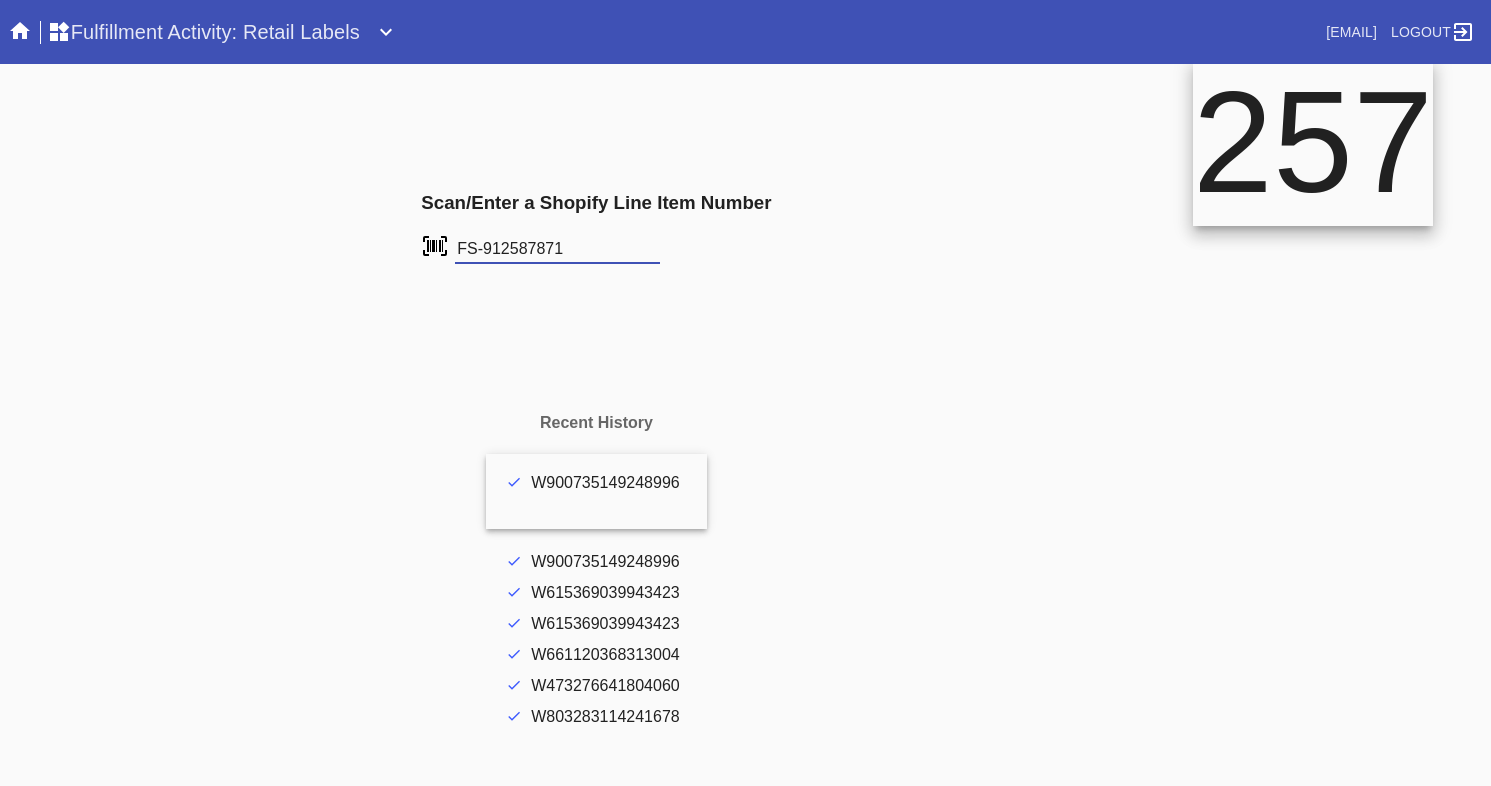 type on "FS-912587871" 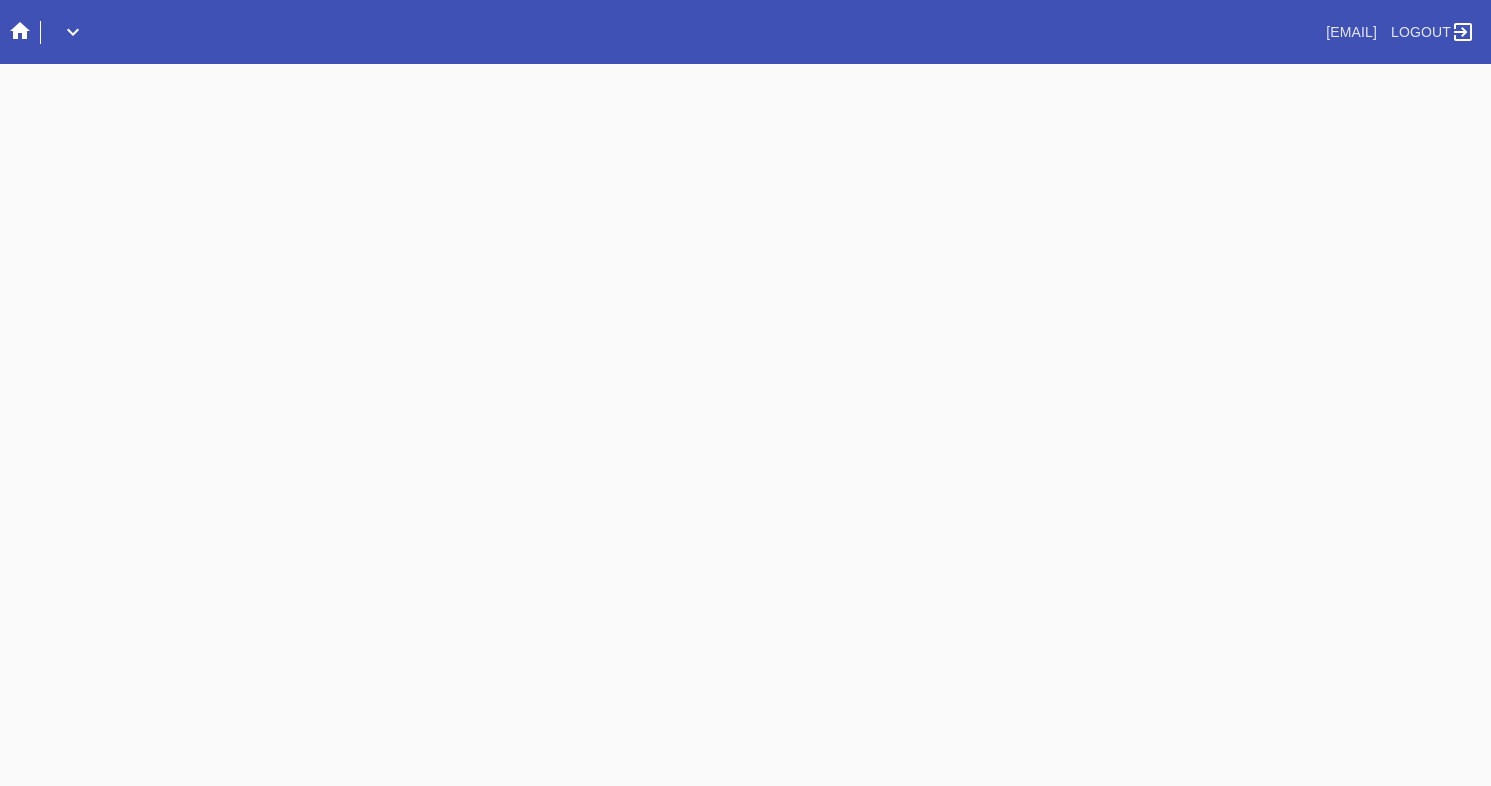 scroll, scrollTop: 0, scrollLeft: 0, axis: both 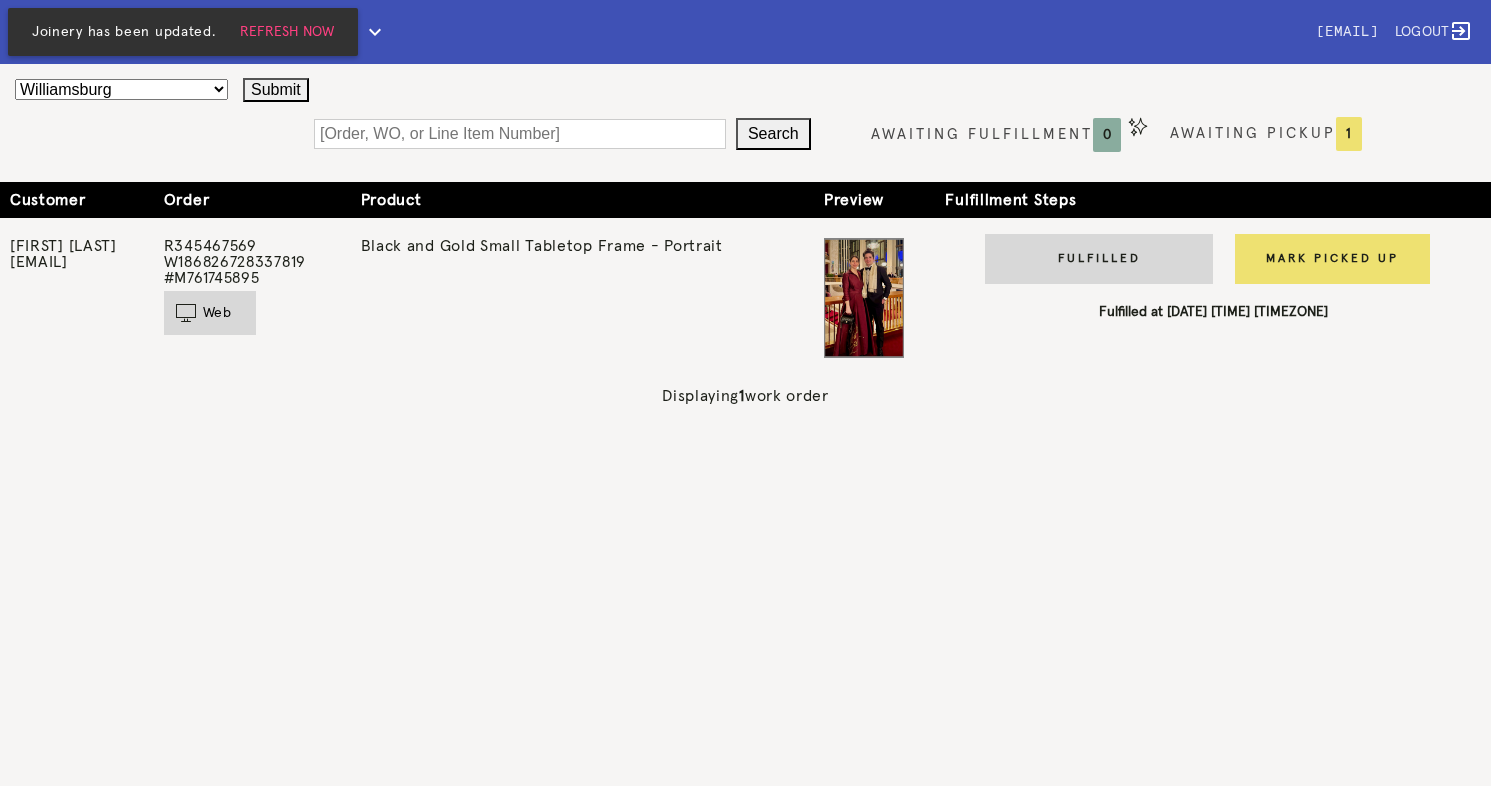 click on "Joinery has been updated.                Refresh Now" at bounding box center (183, 32) 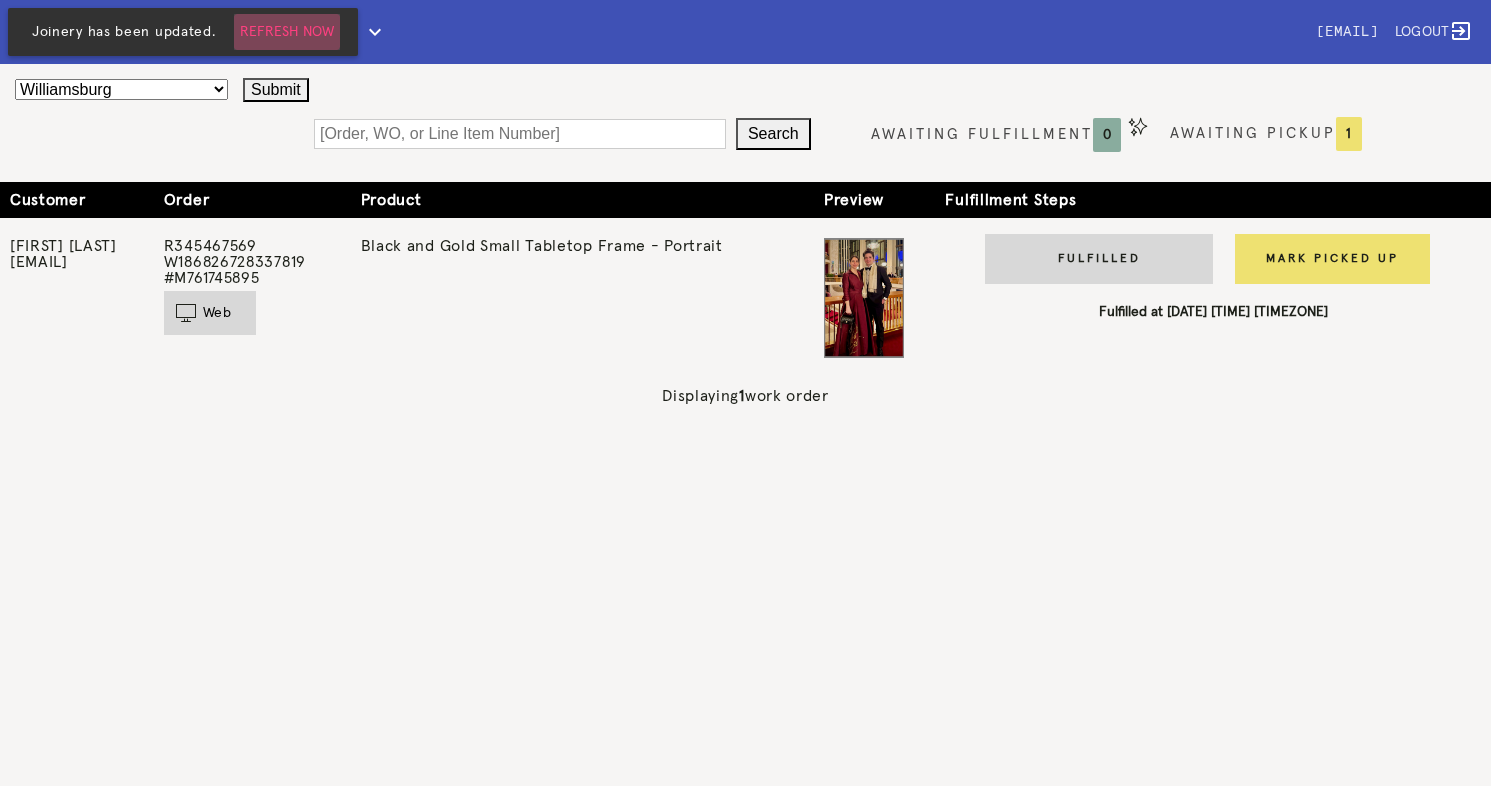 click on "Refresh Now" at bounding box center (287, 32) 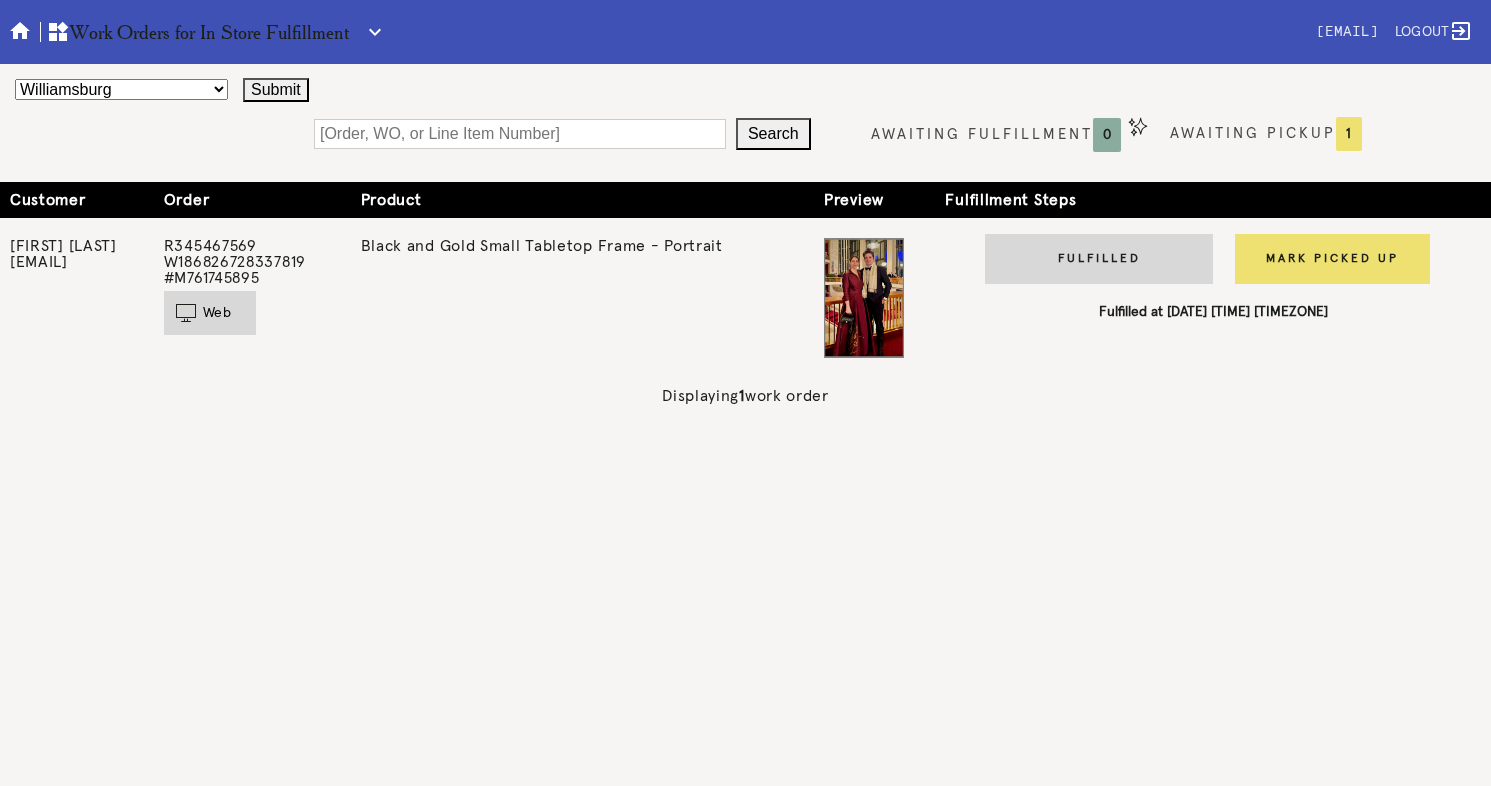 scroll, scrollTop: 0, scrollLeft: 0, axis: both 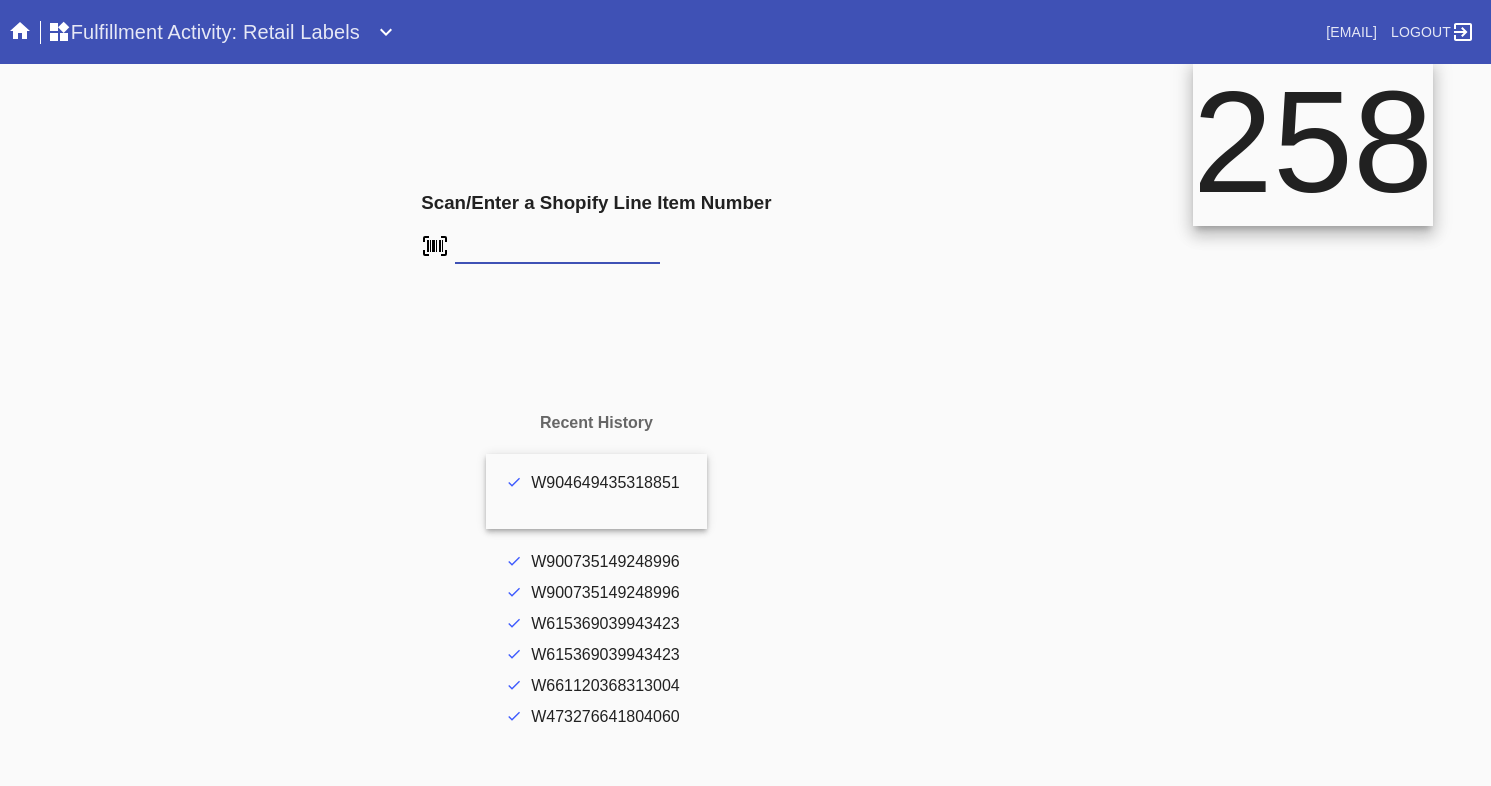 type on "FS-679829797" 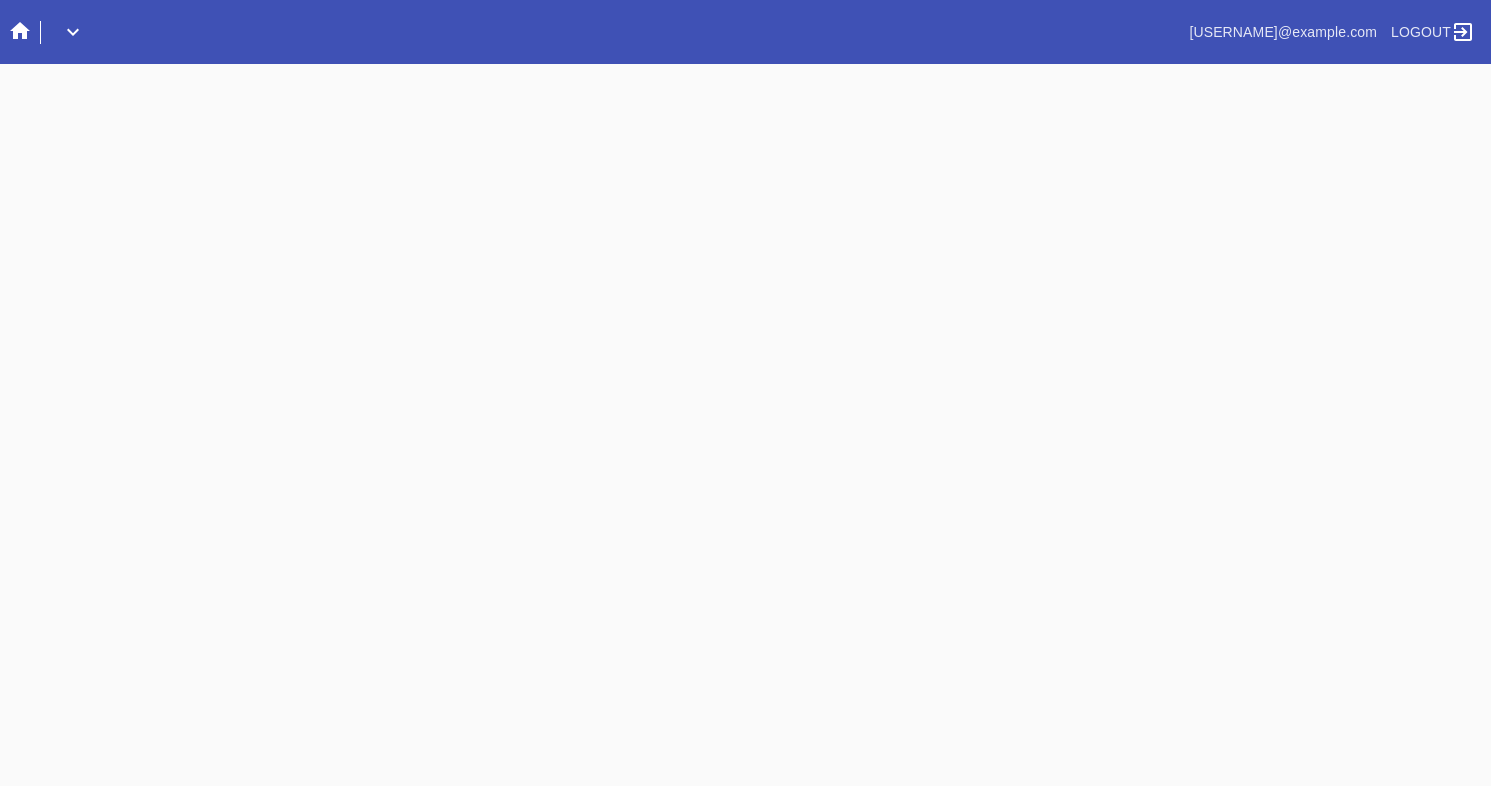 scroll, scrollTop: 0, scrollLeft: 0, axis: both 